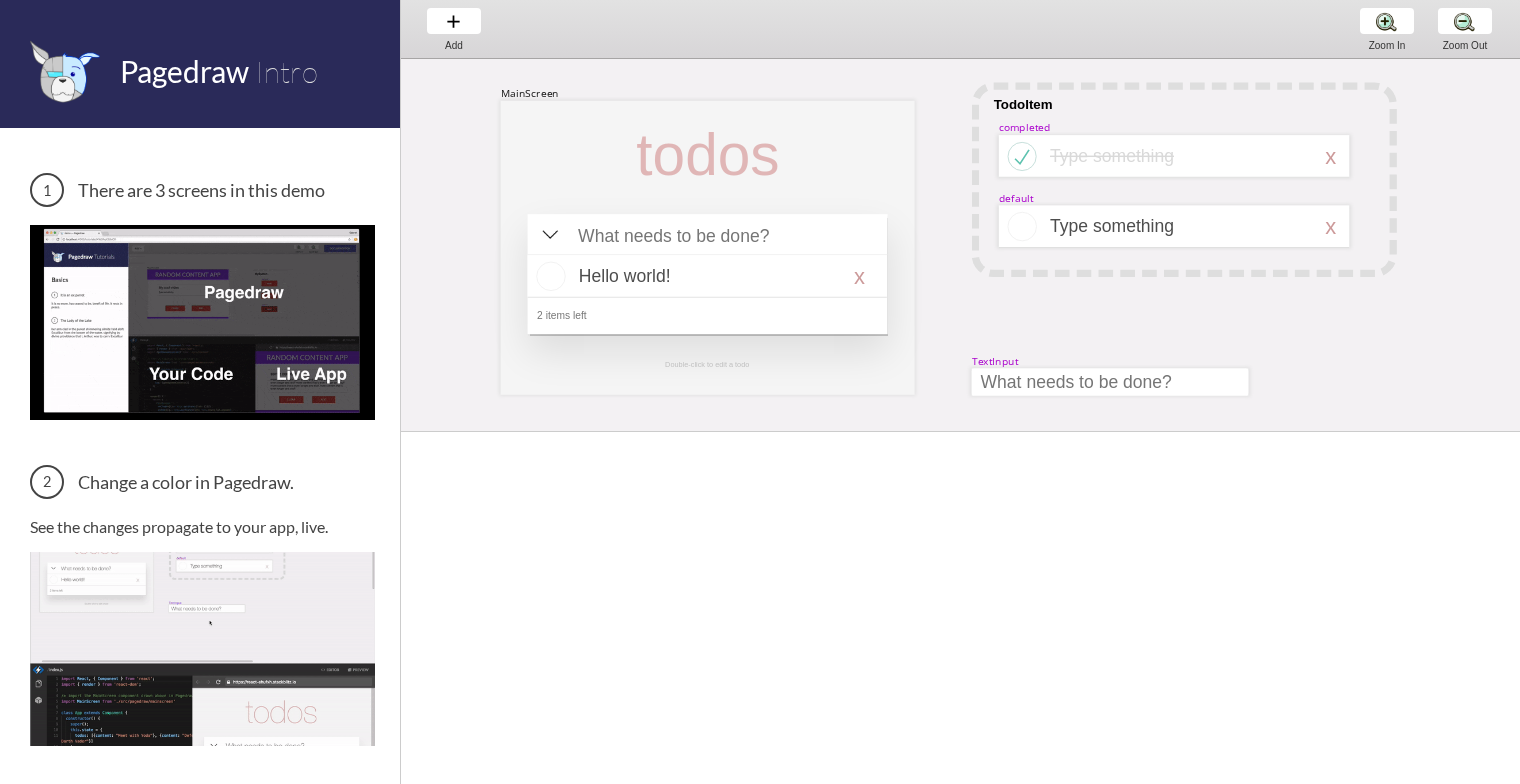scroll, scrollTop: 0, scrollLeft: 0, axis: both 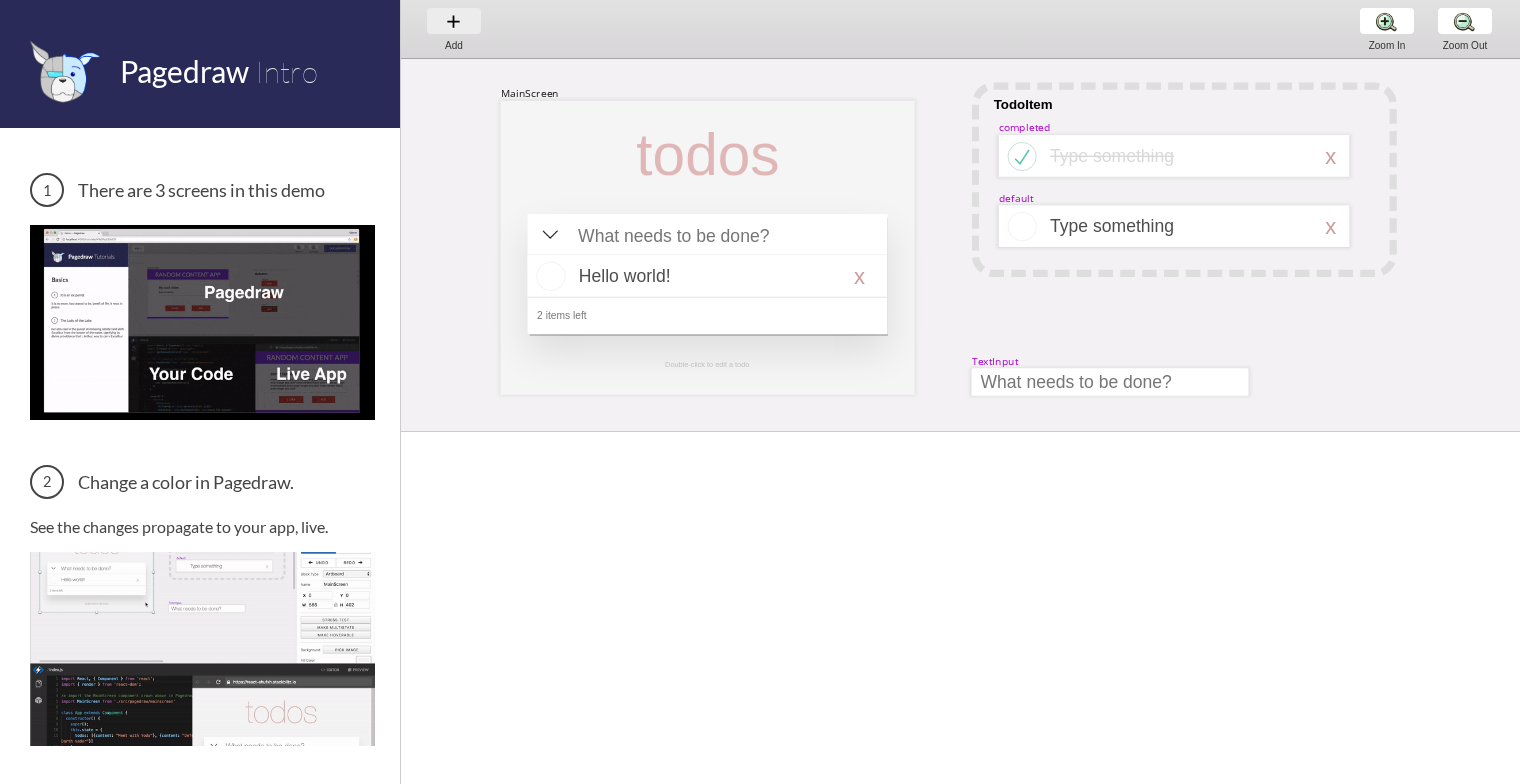 click on "Add Add Add" at bounding box center [454, 28] 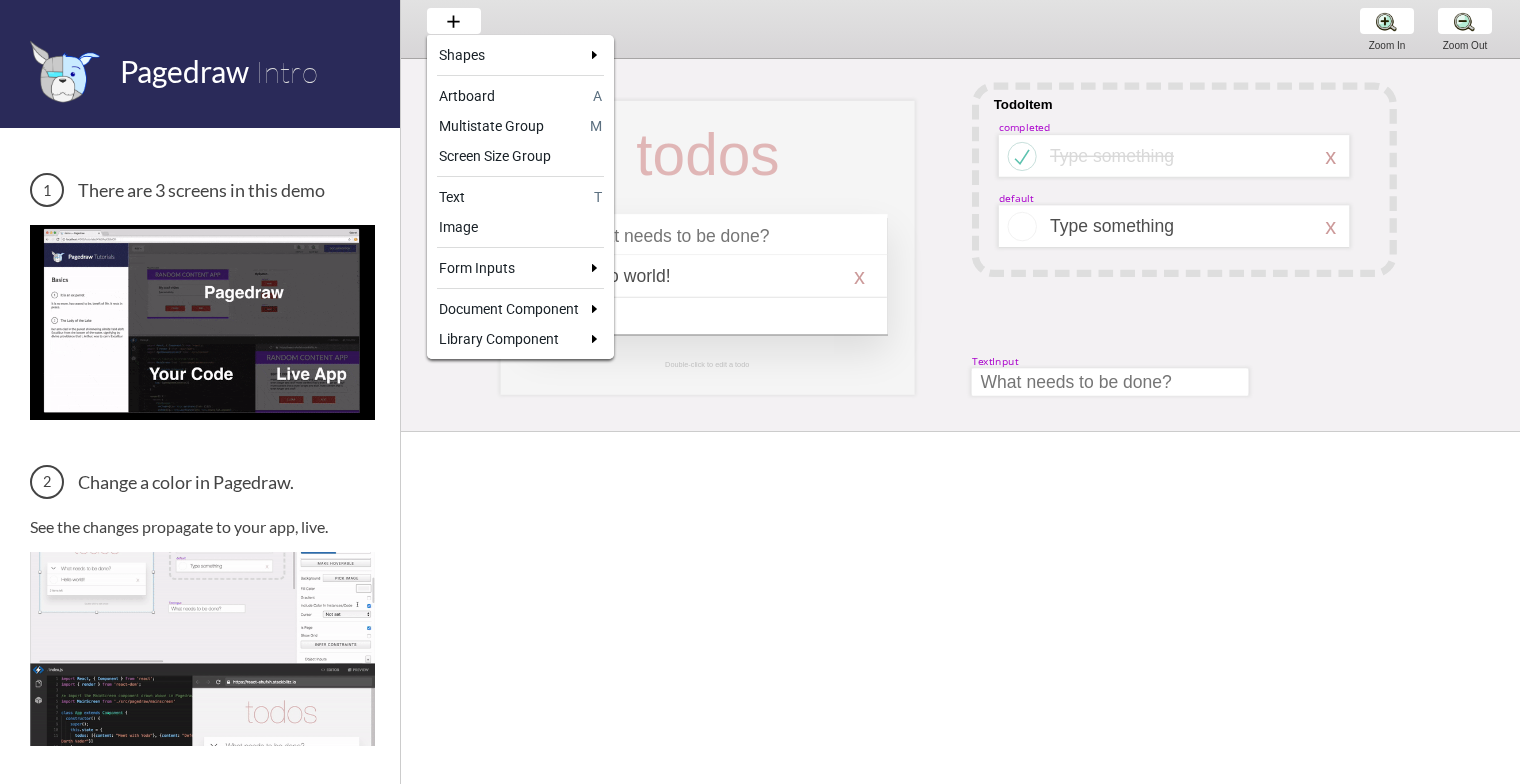 click at bounding box center [760, 392] 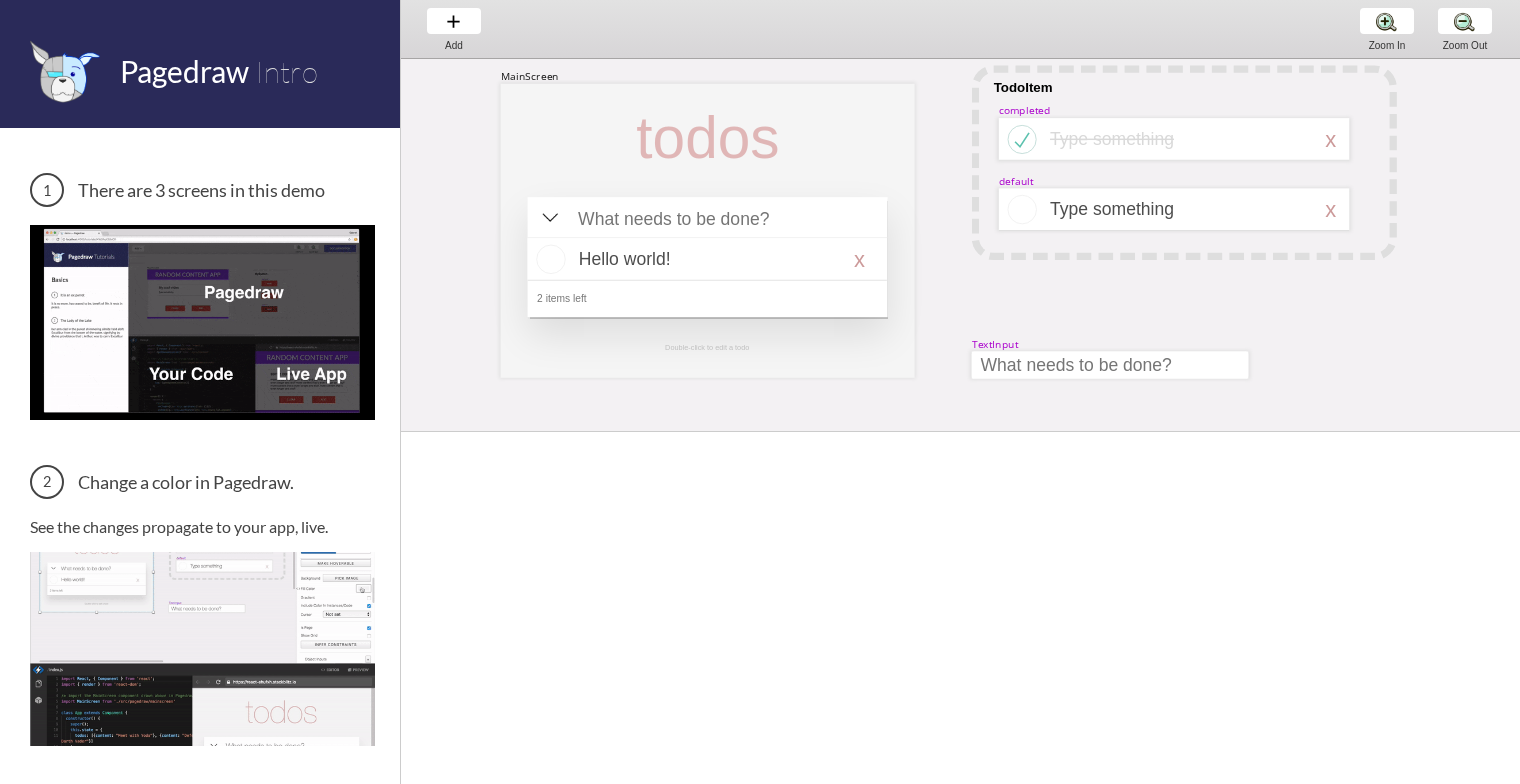 scroll, scrollTop: 0, scrollLeft: 0, axis: both 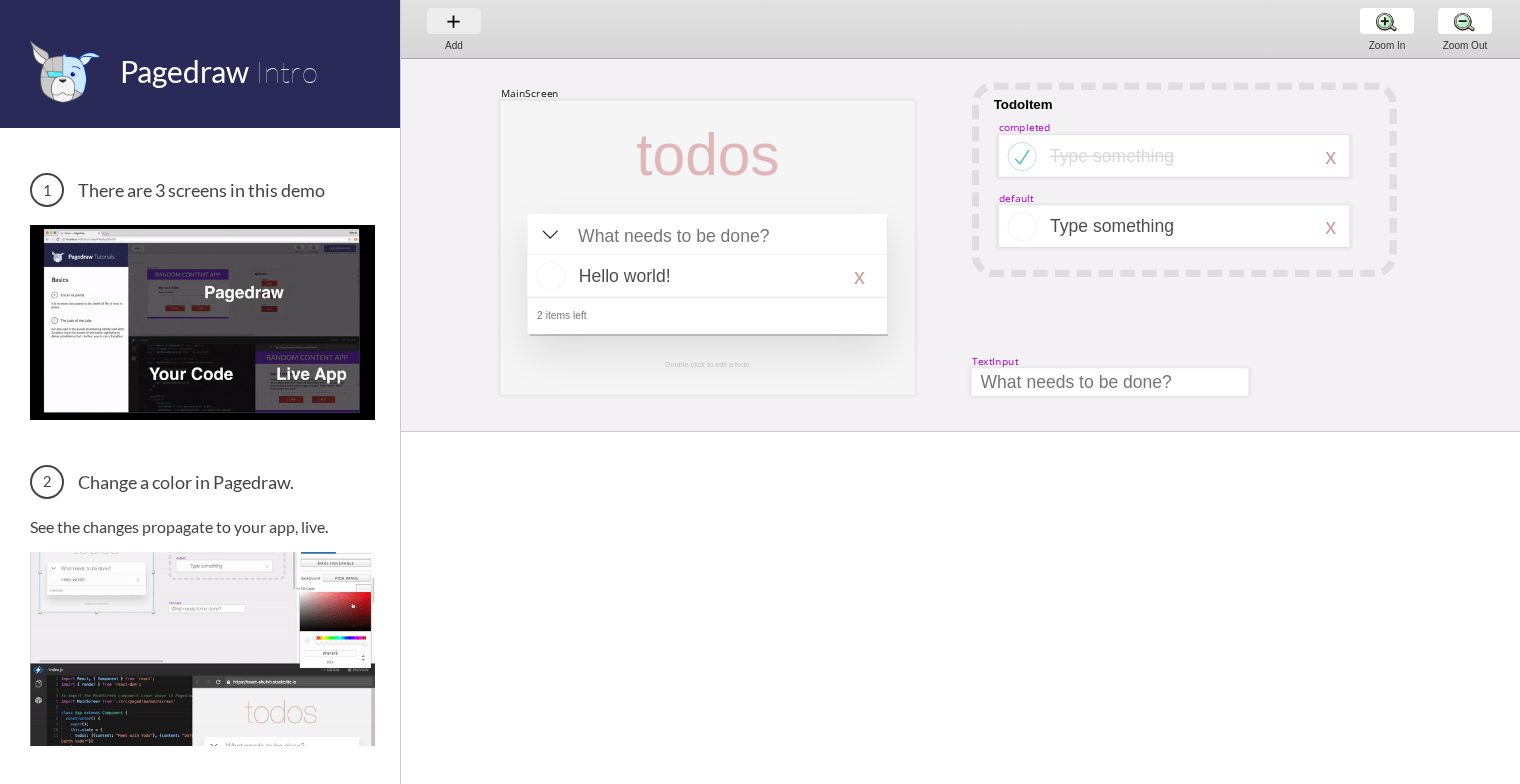 click on "Add Add Add" at bounding box center [454, 28] 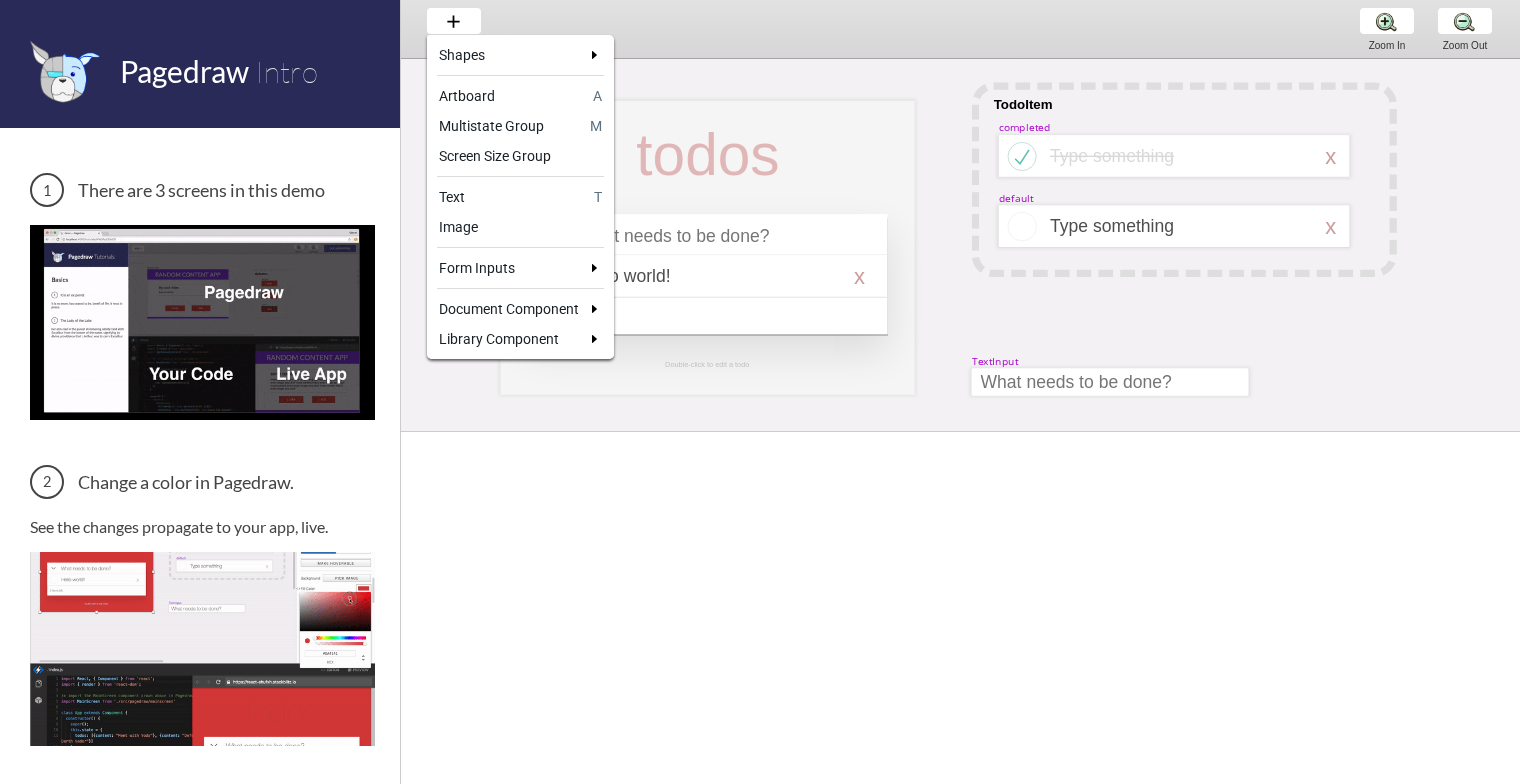 click at bounding box center (760, 392) 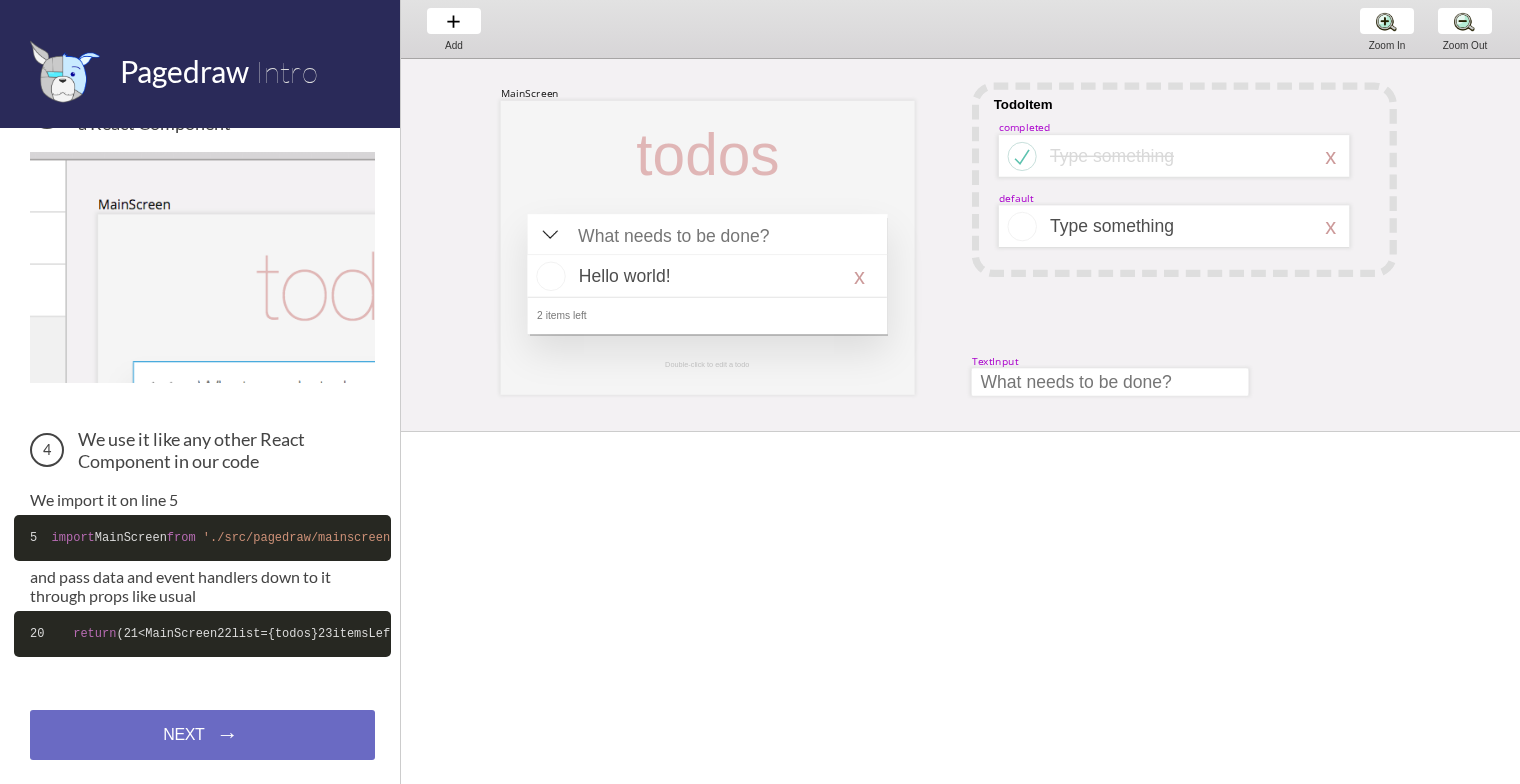 scroll, scrollTop: 782, scrollLeft: 0, axis: vertical 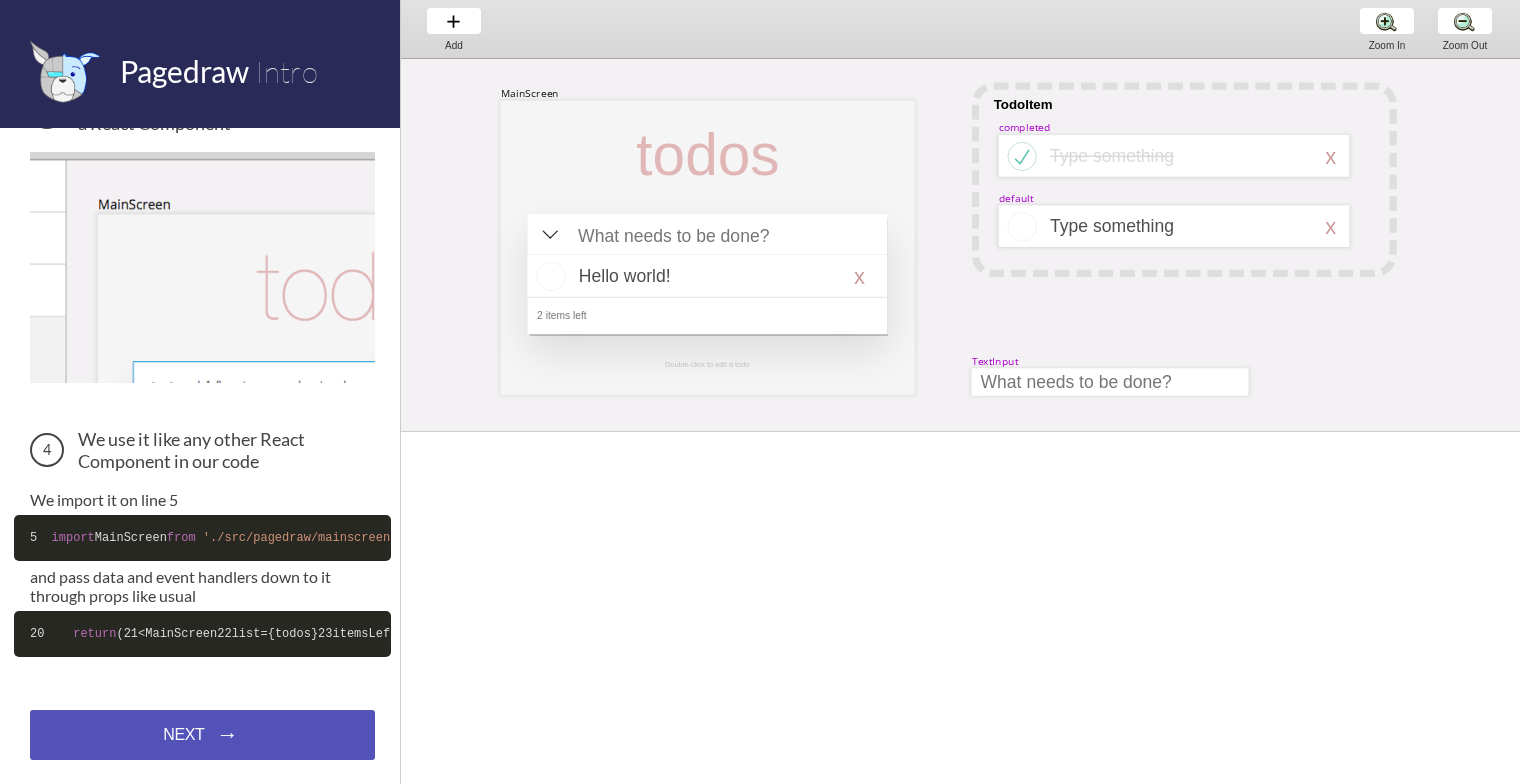 click on "NEXT → NEXT → NEXT →" at bounding box center [202, 735] 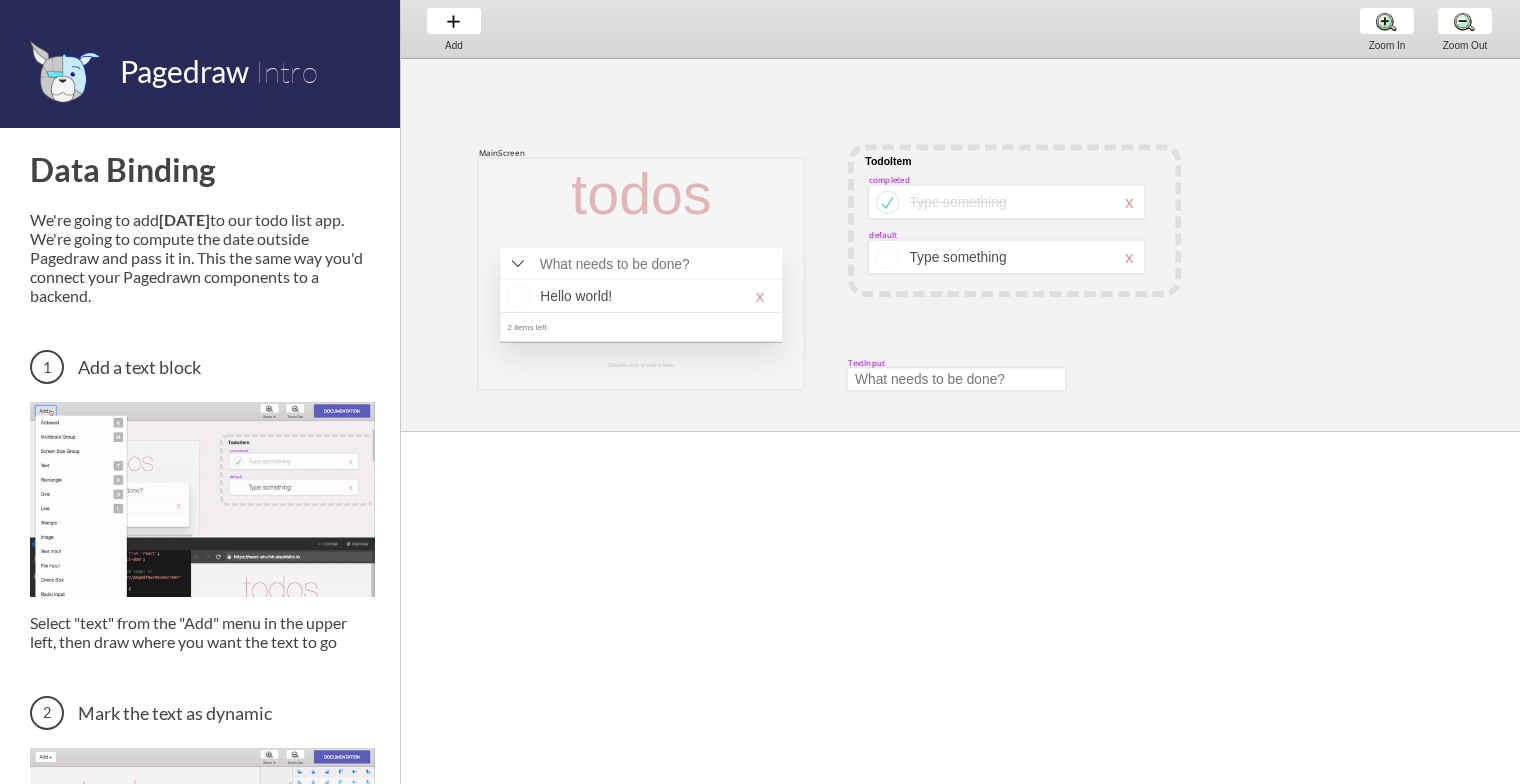 scroll, scrollTop: 0, scrollLeft: 0, axis: both 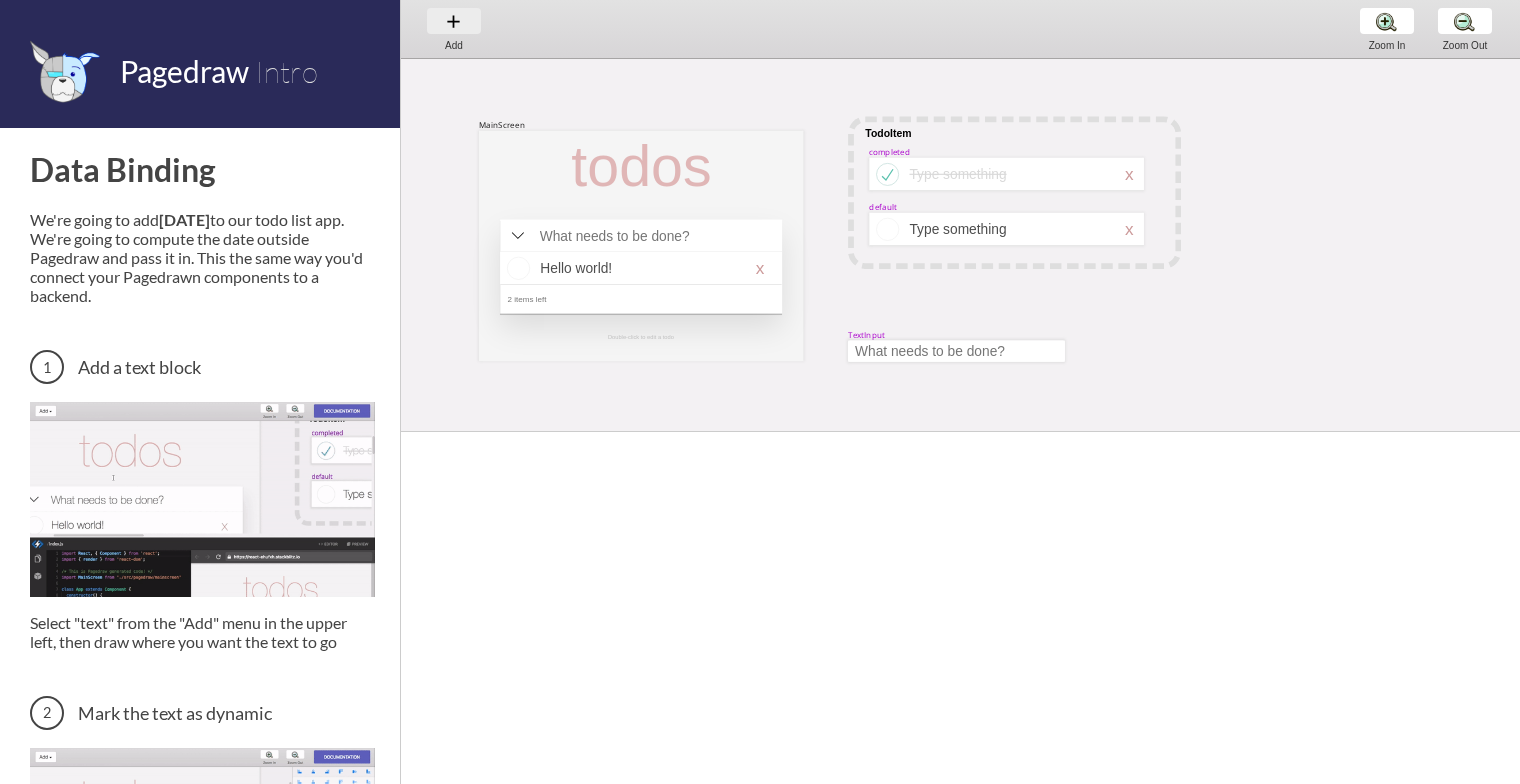 click on "Add Add Add" at bounding box center (454, 28) 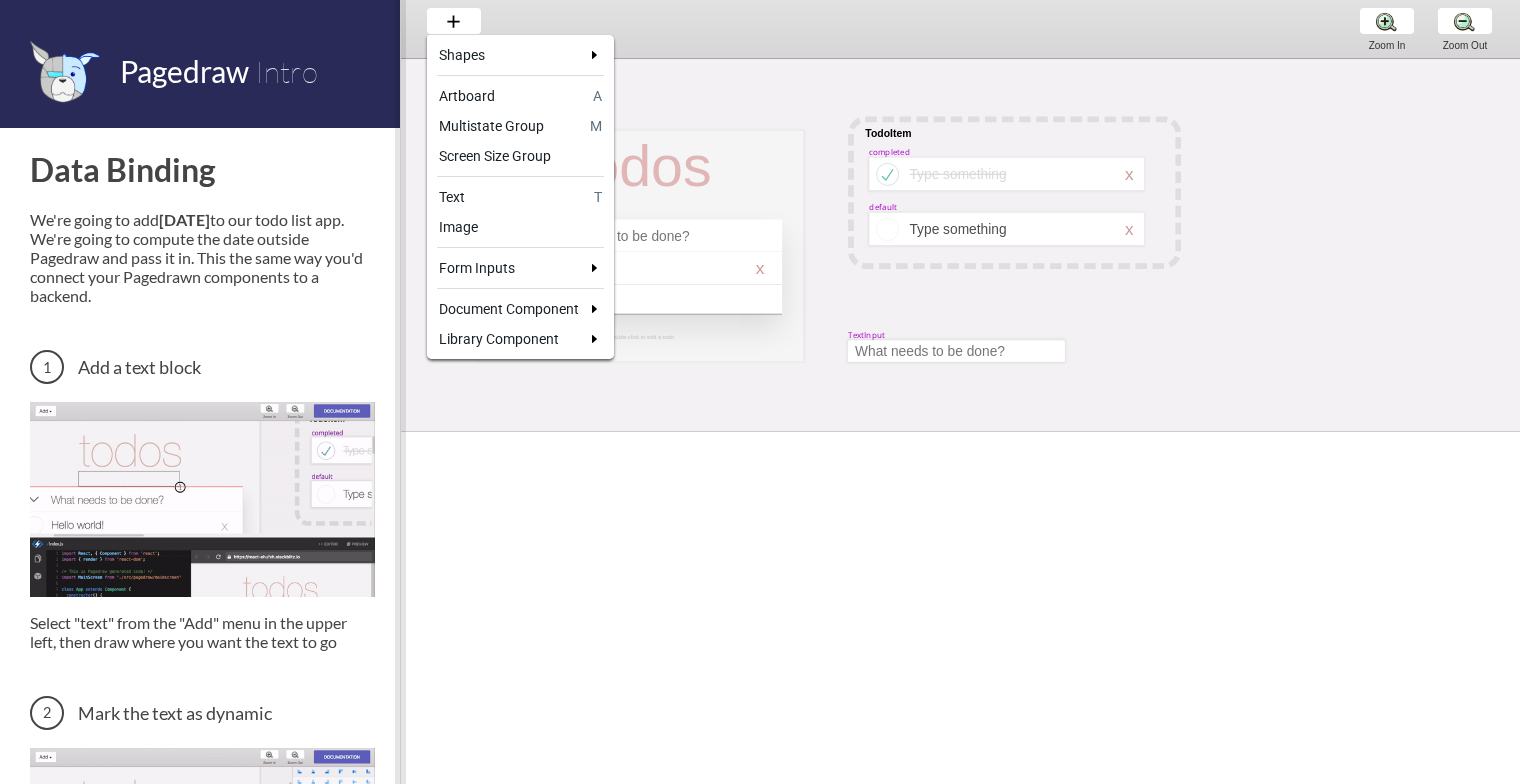 drag, startPoint x: 391, startPoint y: 346, endPoint x: 403, endPoint y: 391, distance: 46.572525 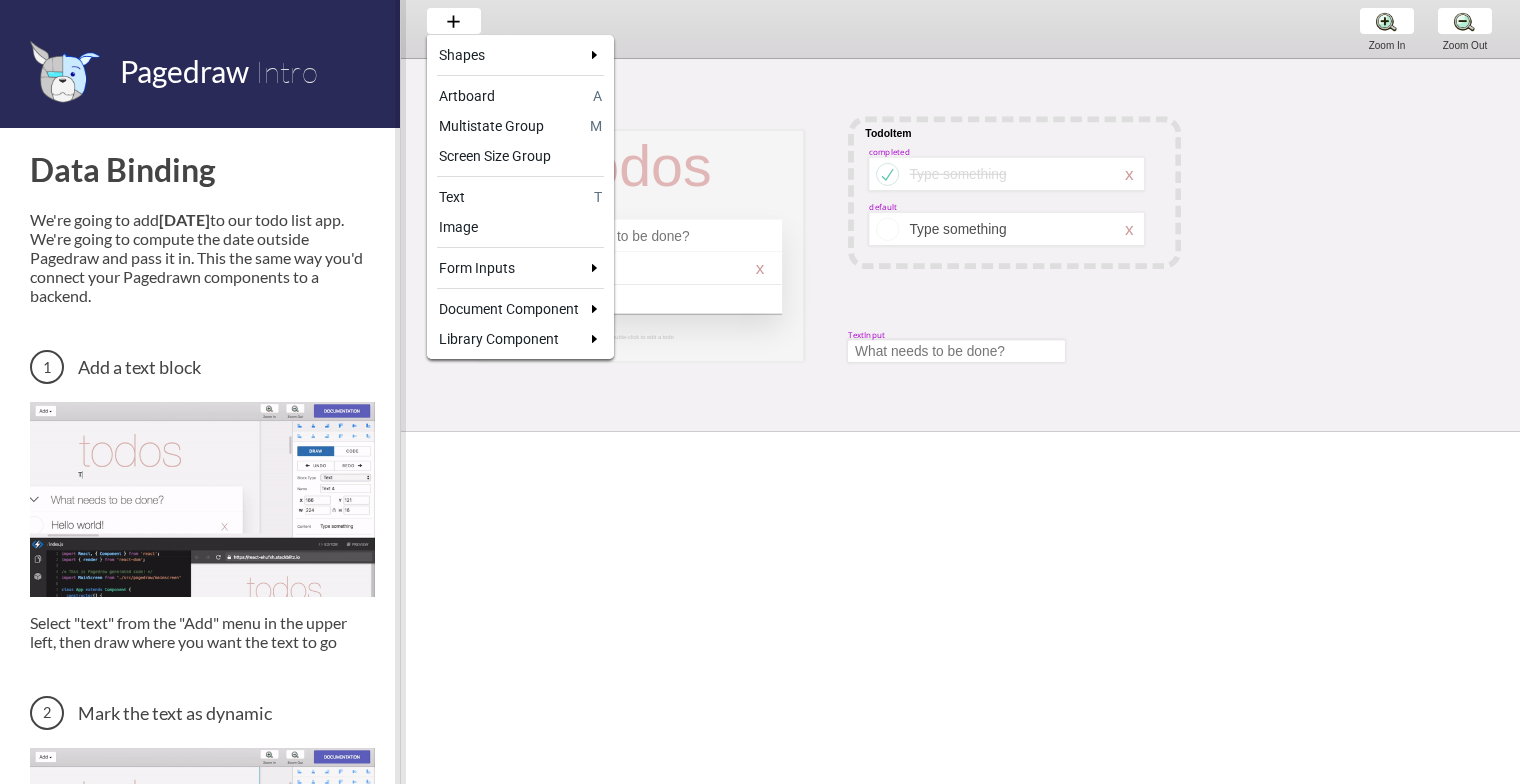 click at bounding box center [760, 392] 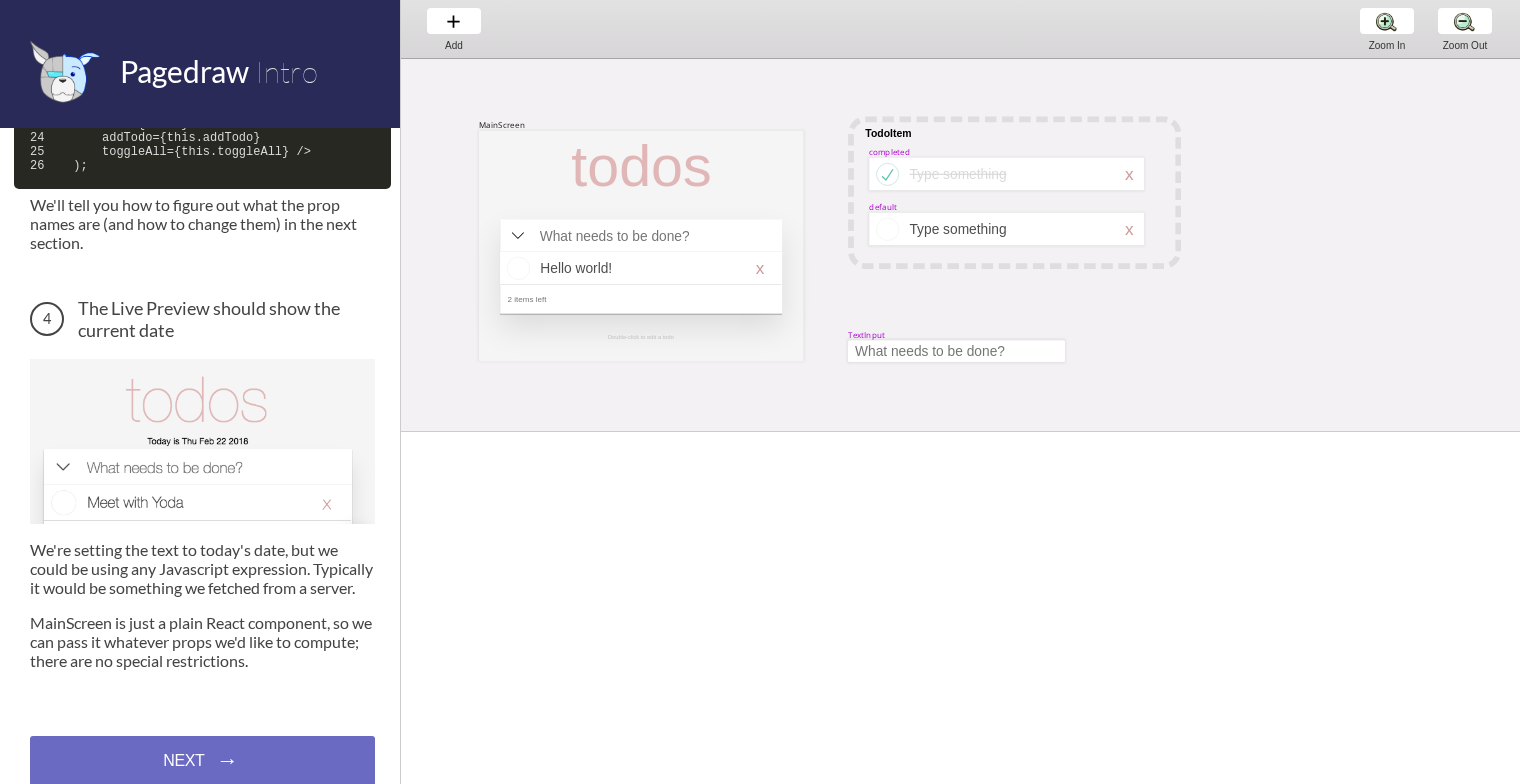 scroll, scrollTop: 1144, scrollLeft: 0, axis: vertical 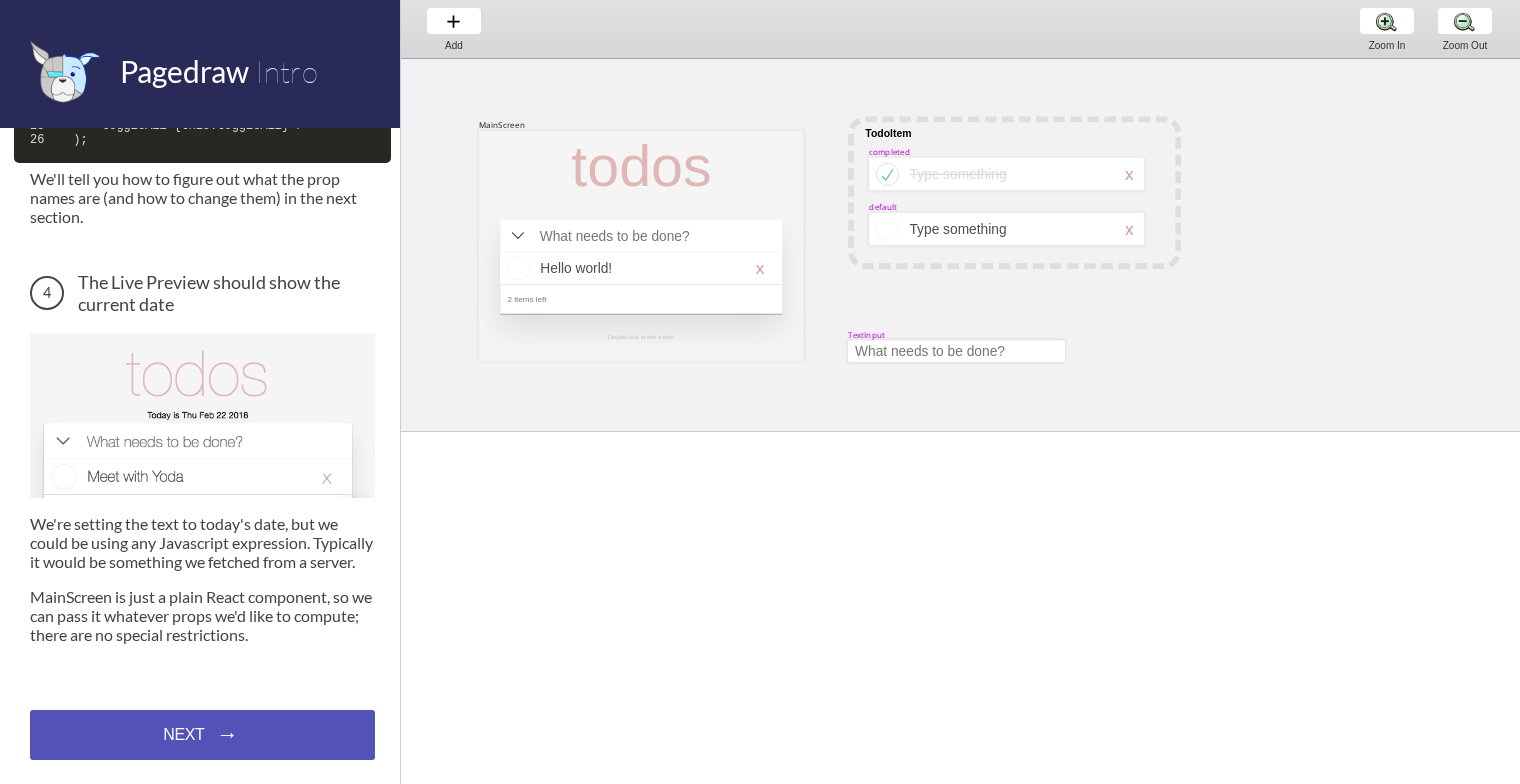 click on "NEXT → NEXT → NEXT →" at bounding box center [202, 735] 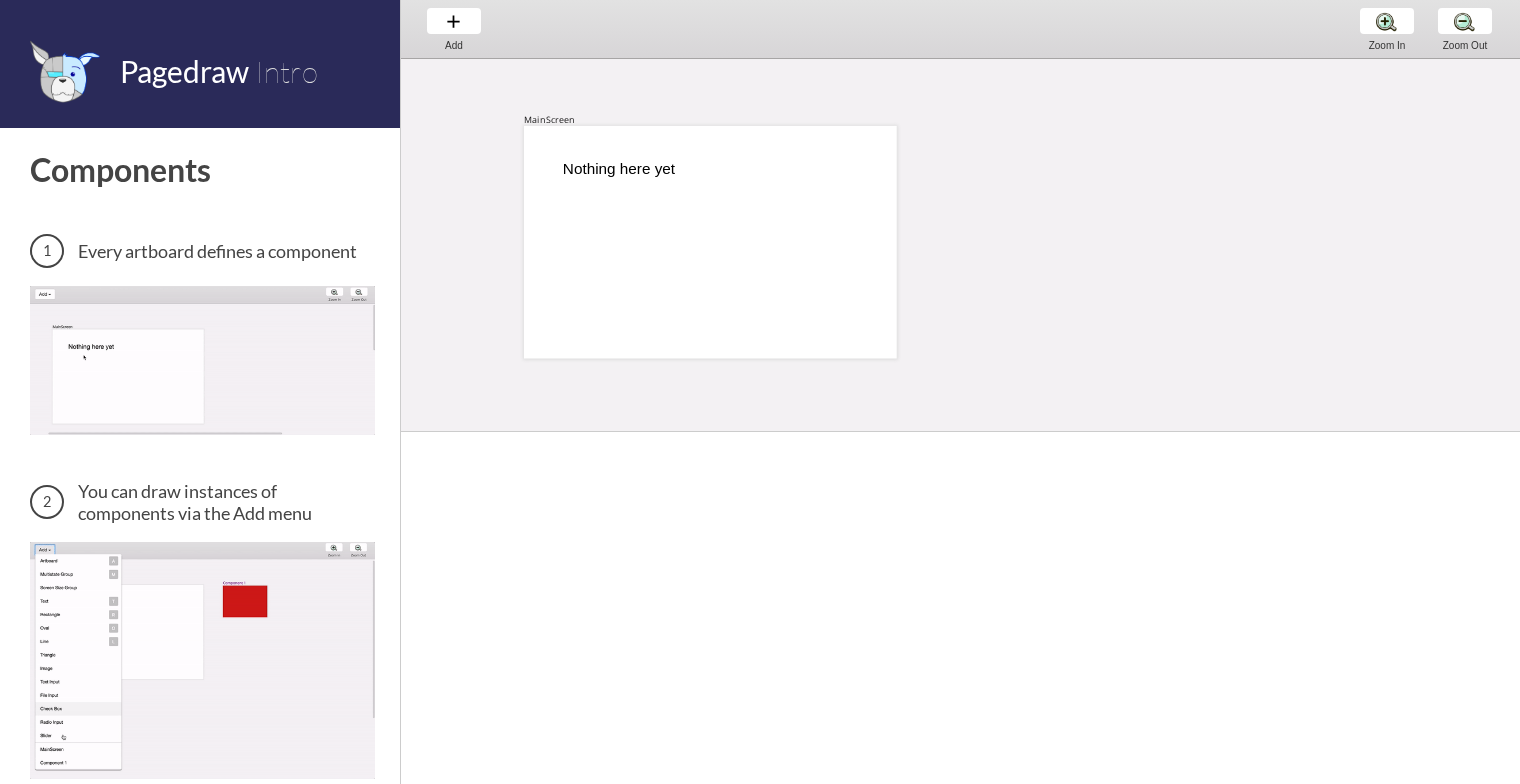 scroll, scrollTop: 0, scrollLeft: 0, axis: both 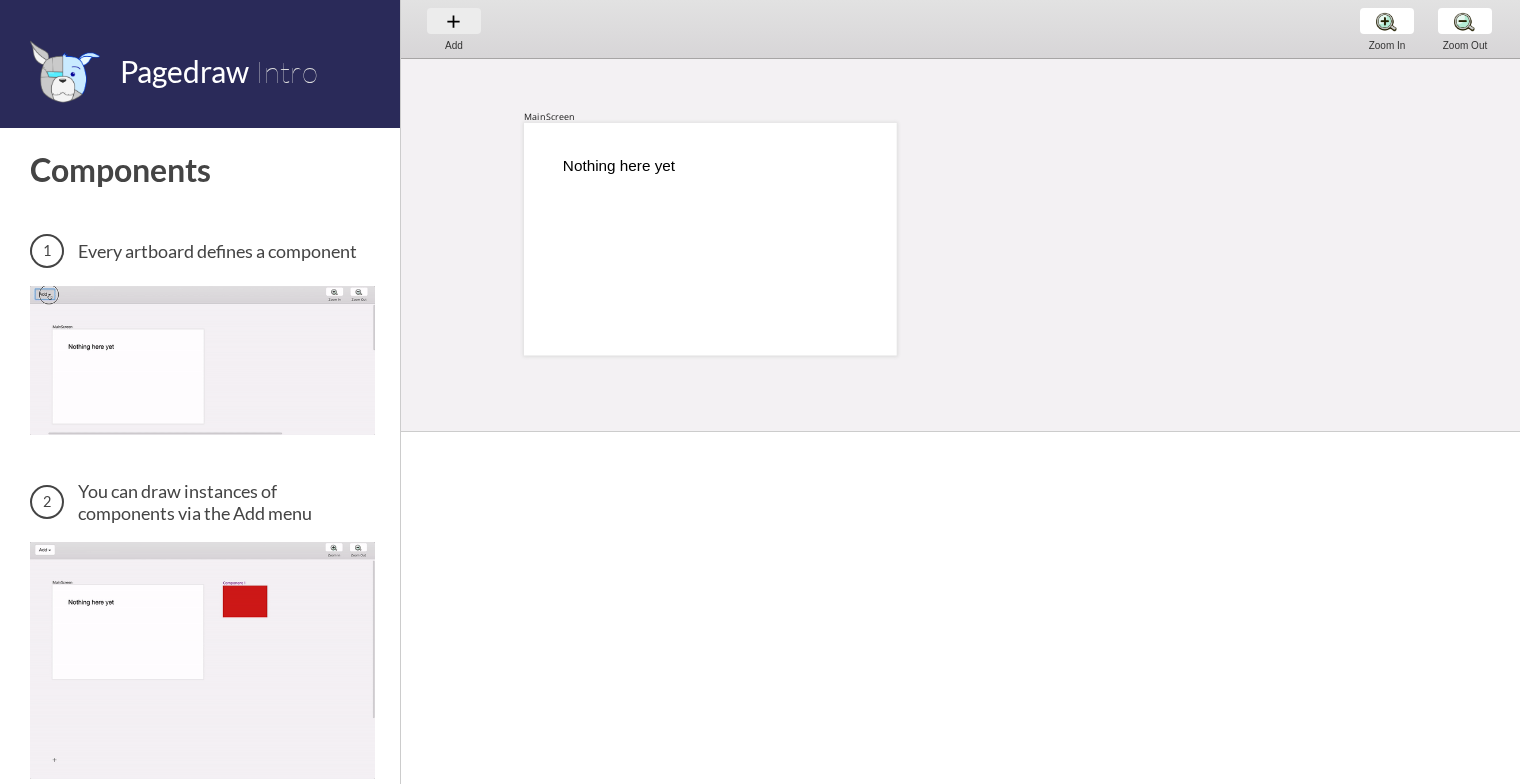 click on "Add Add Add" at bounding box center (454, 28) 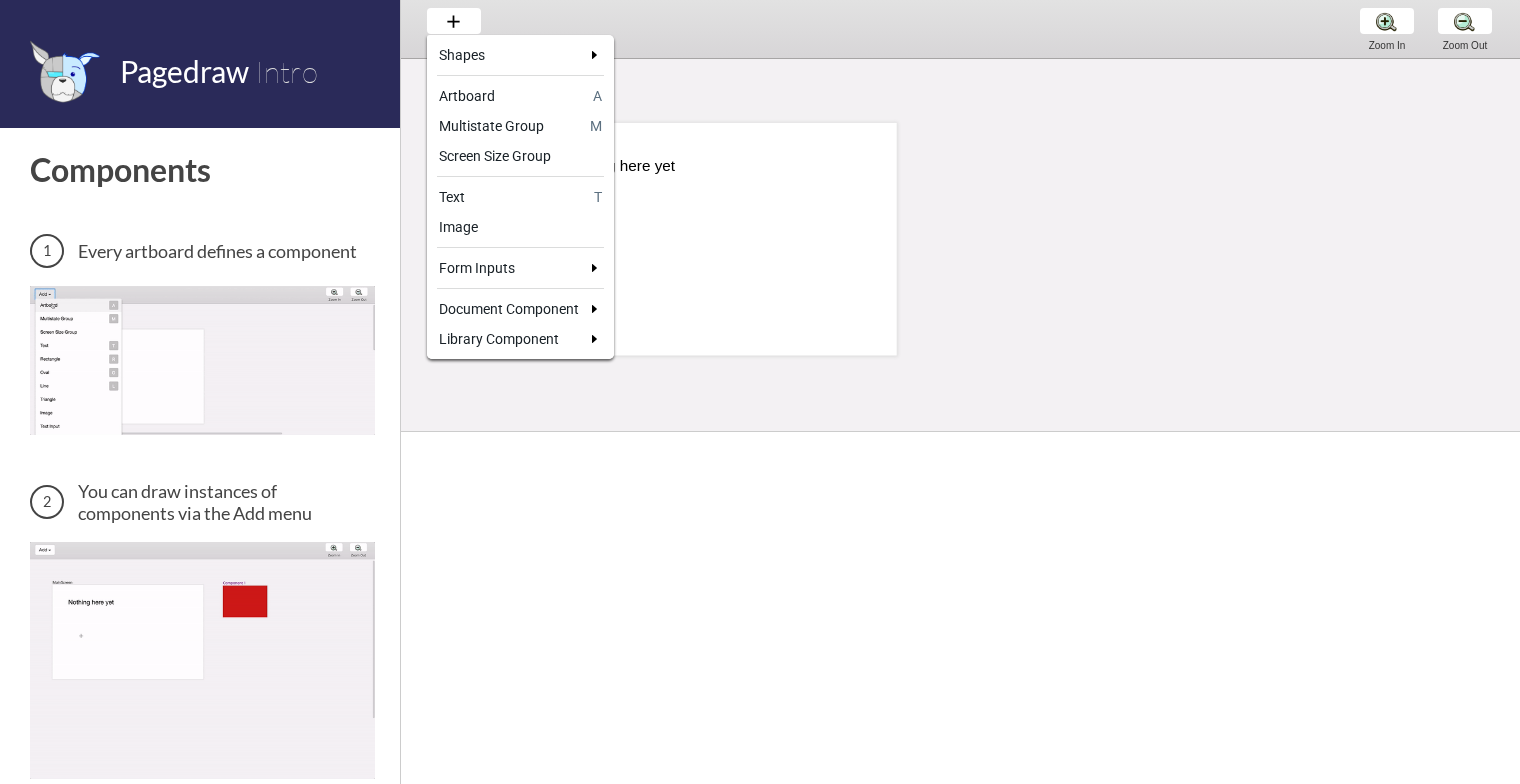 click at bounding box center [760, 392] 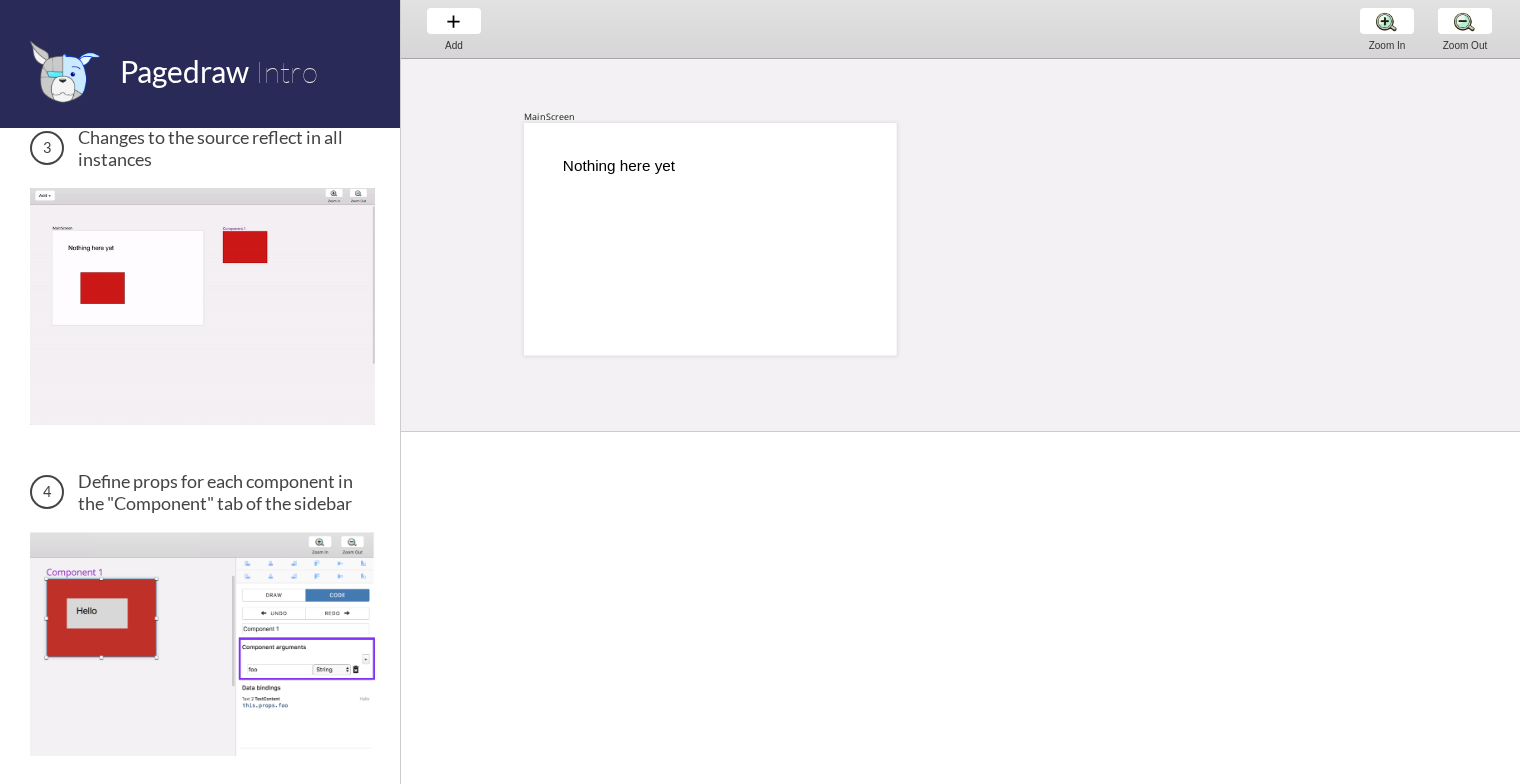 scroll, scrollTop: 779, scrollLeft: 0, axis: vertical 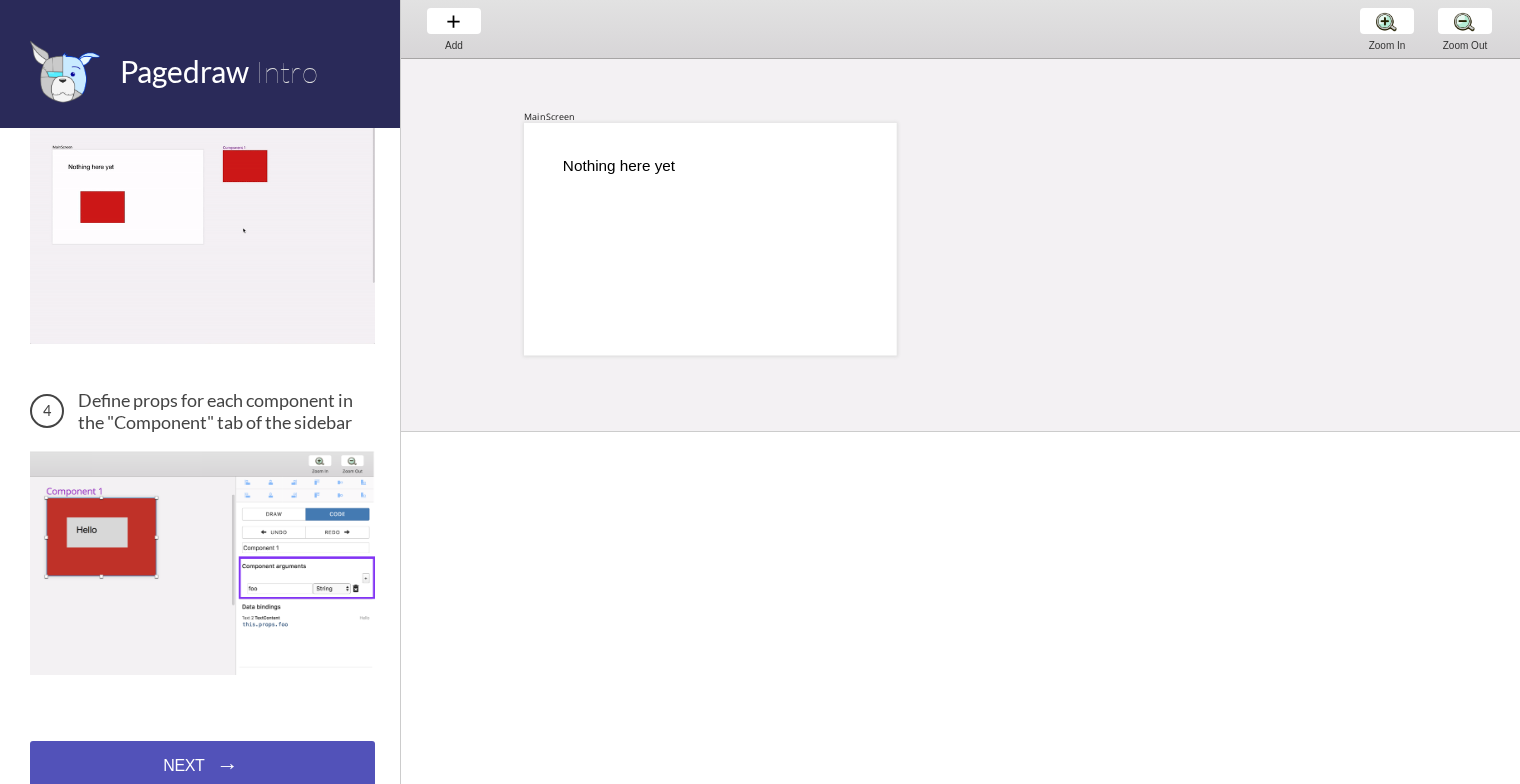 click on "NEXT → NEXT → NEXT →" at bounding box center (202, 766) 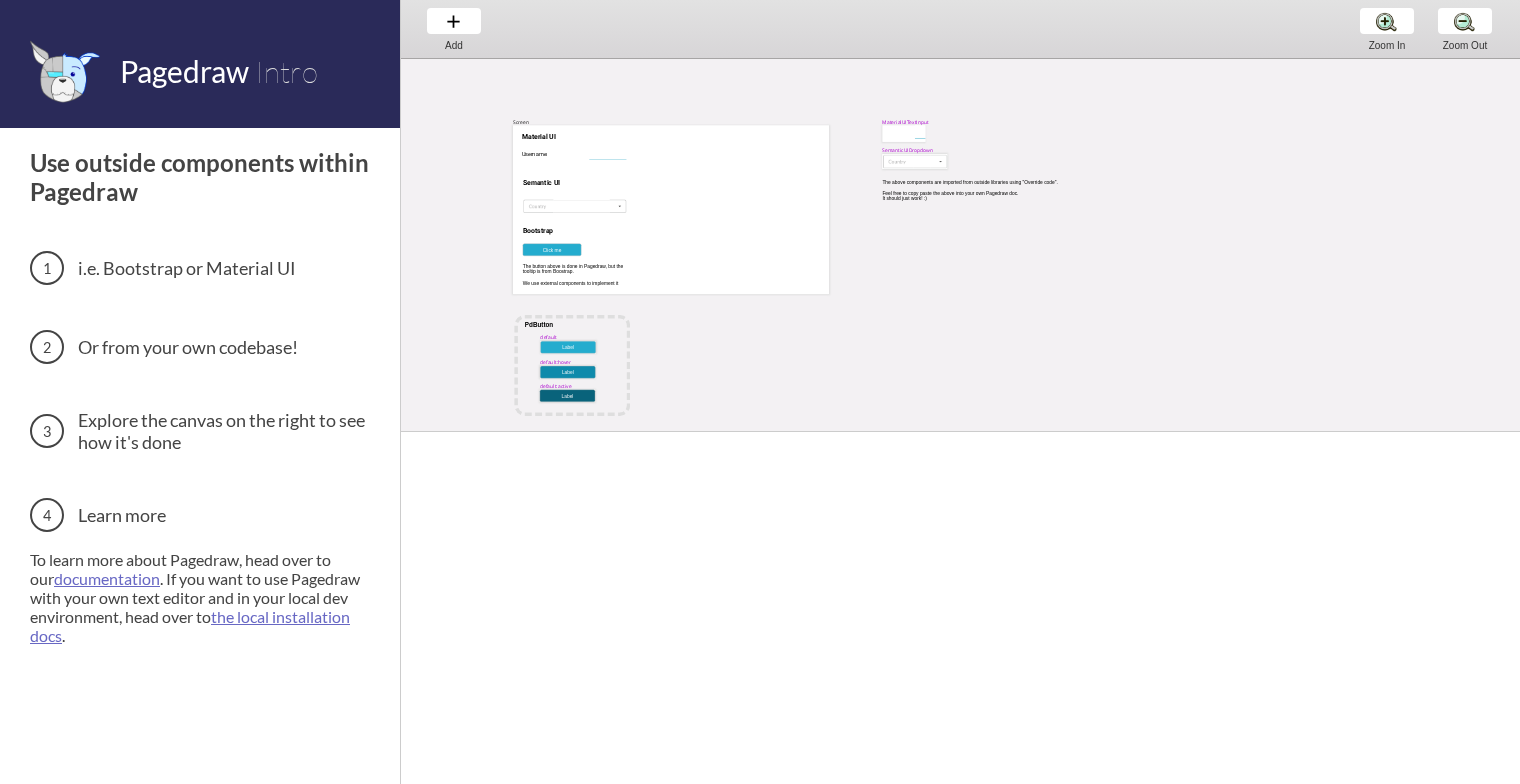 scroll, scrollTop: 0, scrollLeft: 0, axis: both 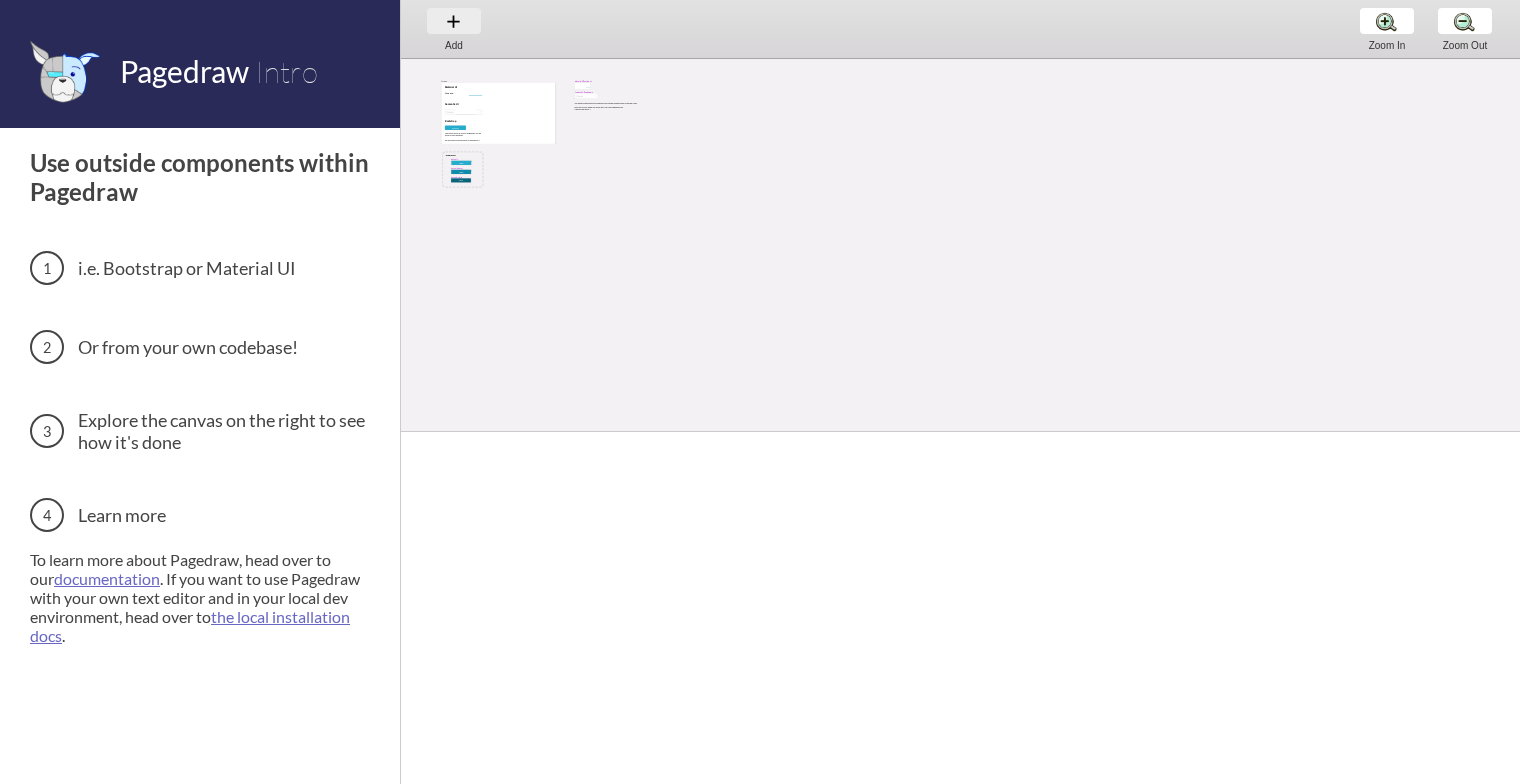 click on "Add Add Add" at bounding box center (454, 28) 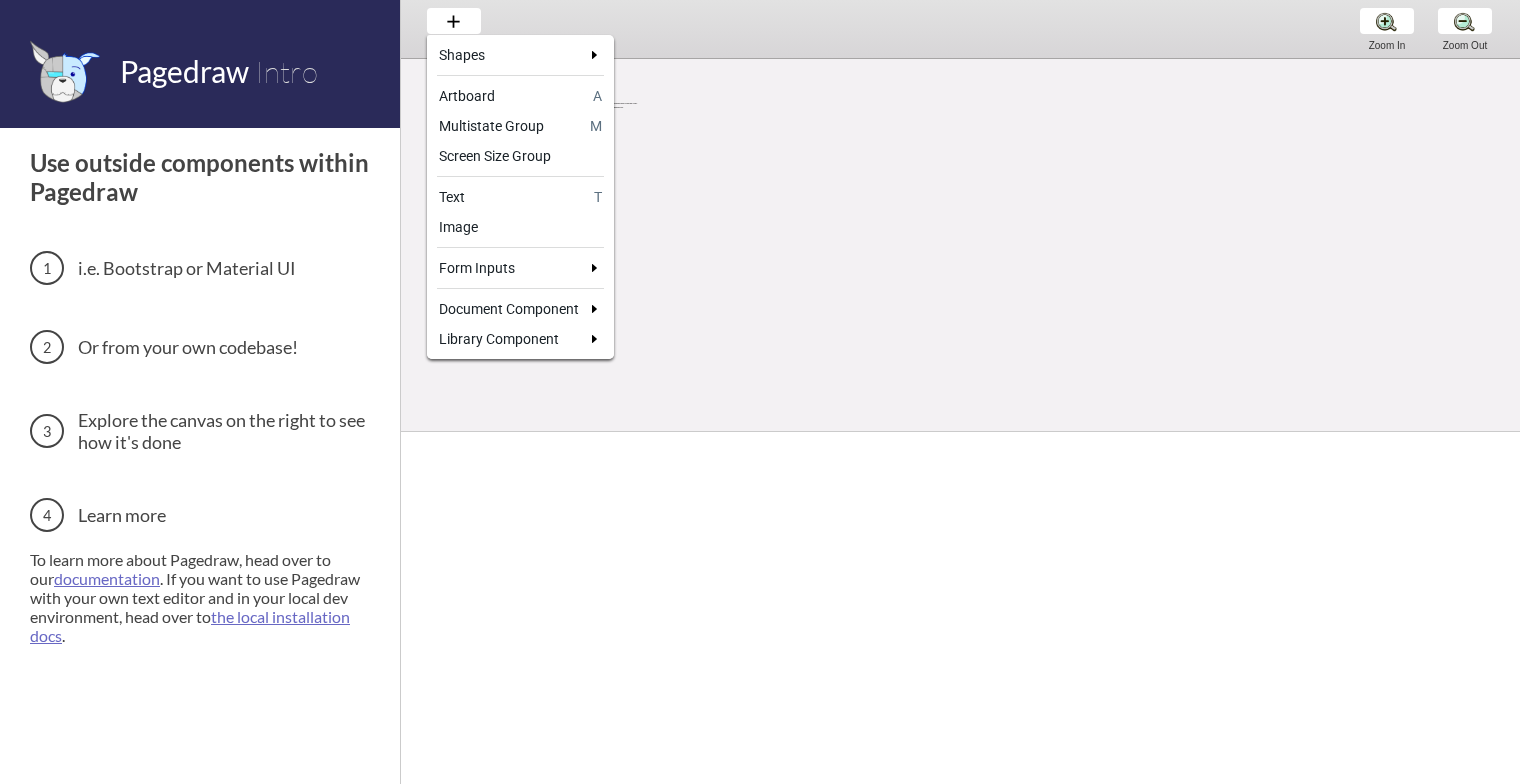 click at bounding box center [760, 392] 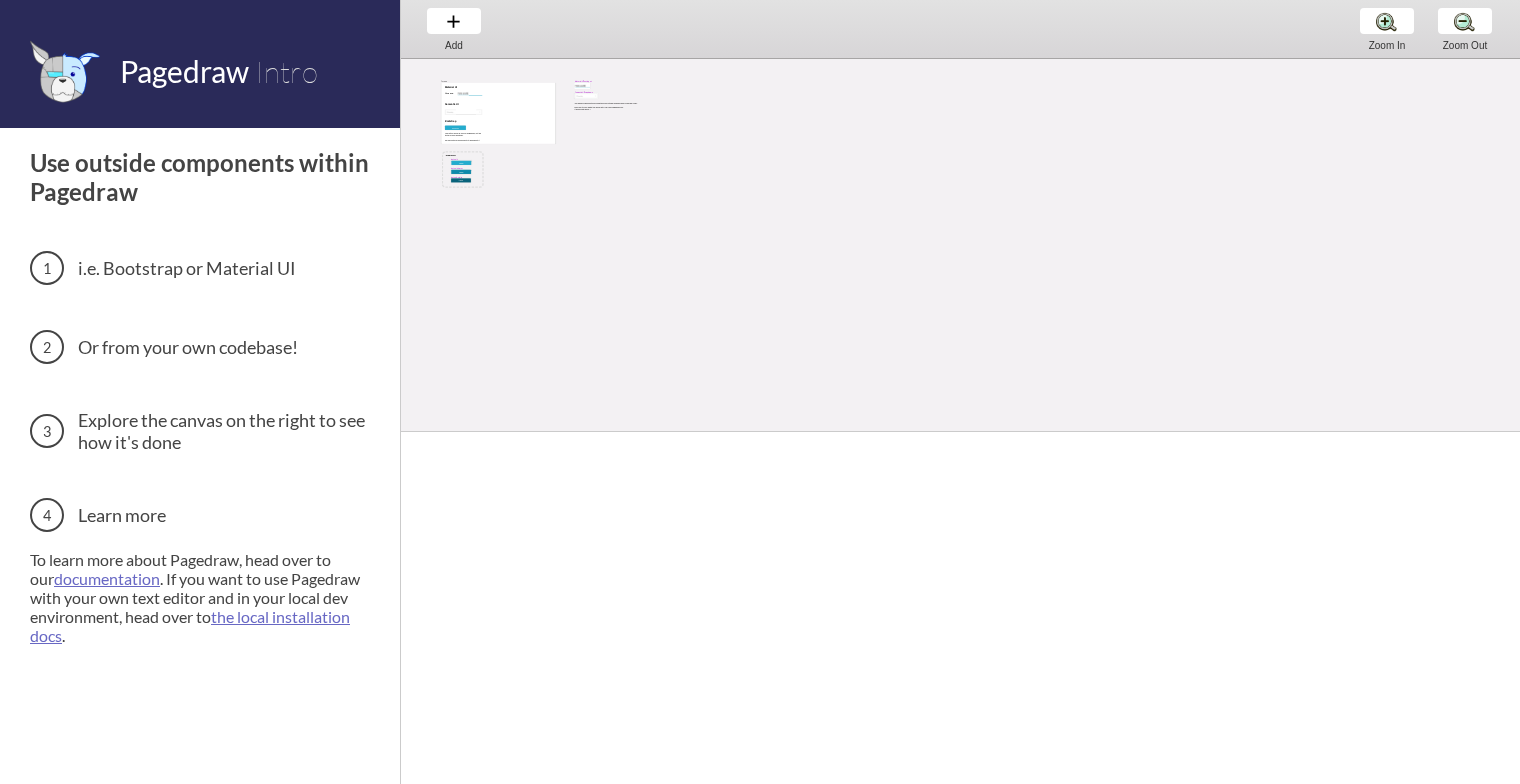 click on "MaterialUITextInput Screen Username: Material UI Semantic UI Bootstrap Click me The button above is done in Pagedraw, but the tooltip is from Boostrap.  We use external components to implement it SemanticUIDropdown default Label PdButton default:hover Label default:active Label The above components are imported from outside libraries using "Override code".  Feel free to copy paste the above into your own Pagedraw doc.  It should just work! :)" at bounding box center [617, 172] 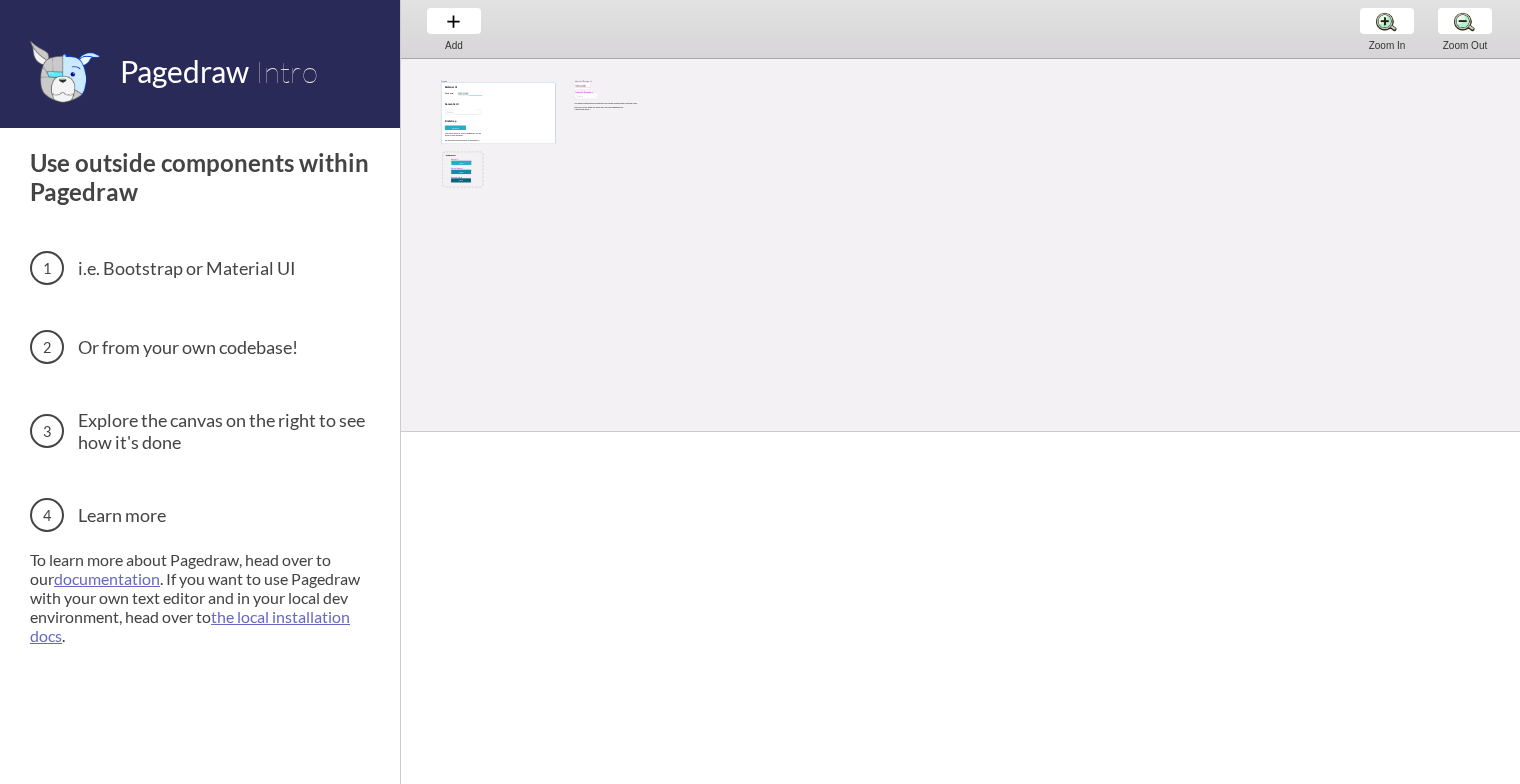 click at bounding box center [469, 94] 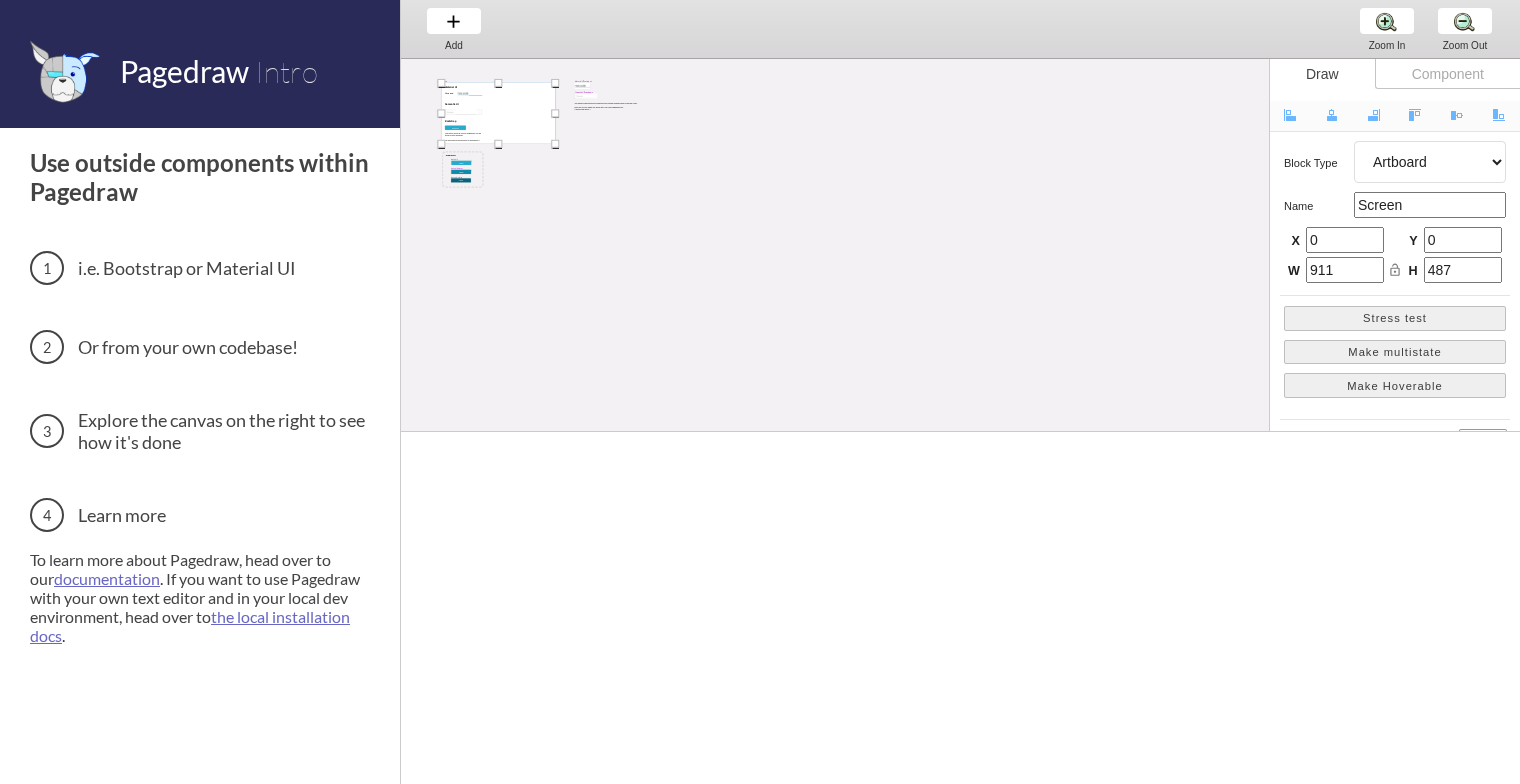 click on "MaterialUITextInput Screen Username: Material UI Semantic UI Bootstrap Click me The button above is done in Pagedraw, but the tooltip is from Boostrap.  We use external components to implement it SemanticUIDropdown default Label PdButton default:hover Label default:active Label The above components are imported from outside libraries using "Override code".  Feel free to copy paste the above into your own Pagedraw doc.  It should just work! :)" at bounding box center (617, 172) 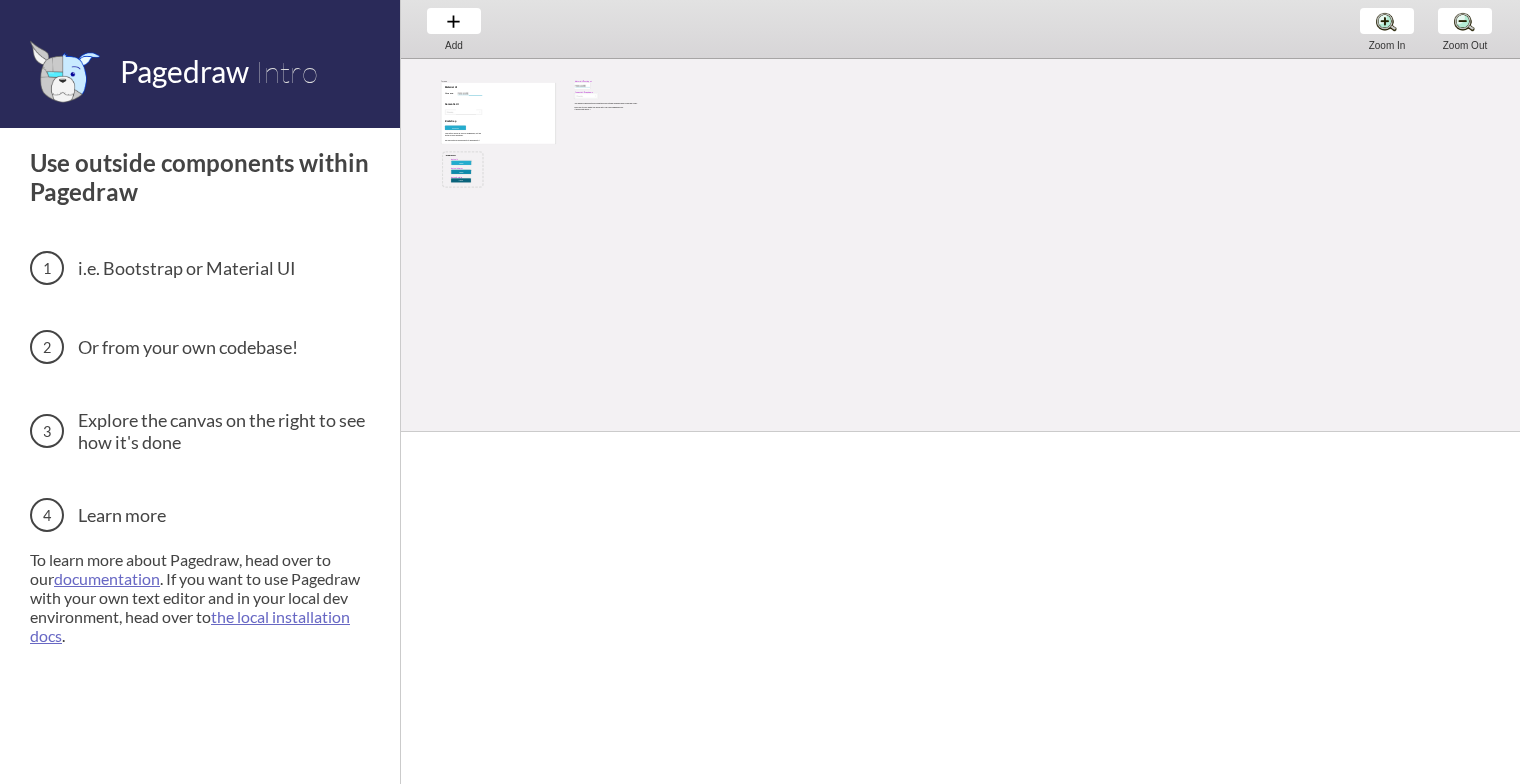 drag, startPoint x: 63, startPoint y: 60, endPoint x: 646, endPoint y: 375, distance: 662.6568 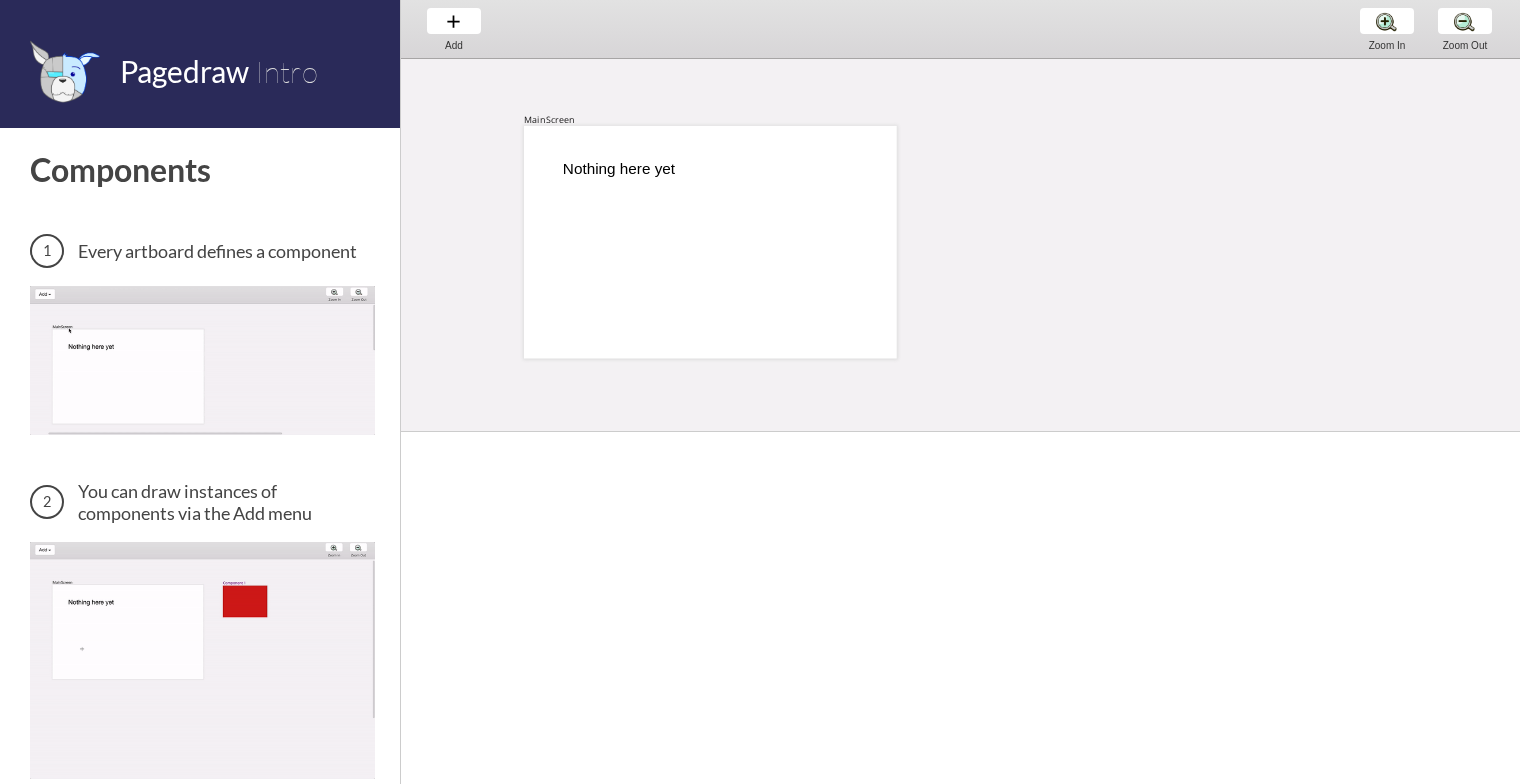 scroll, scrollTop: 0, scrollLeft: 0, axis: both 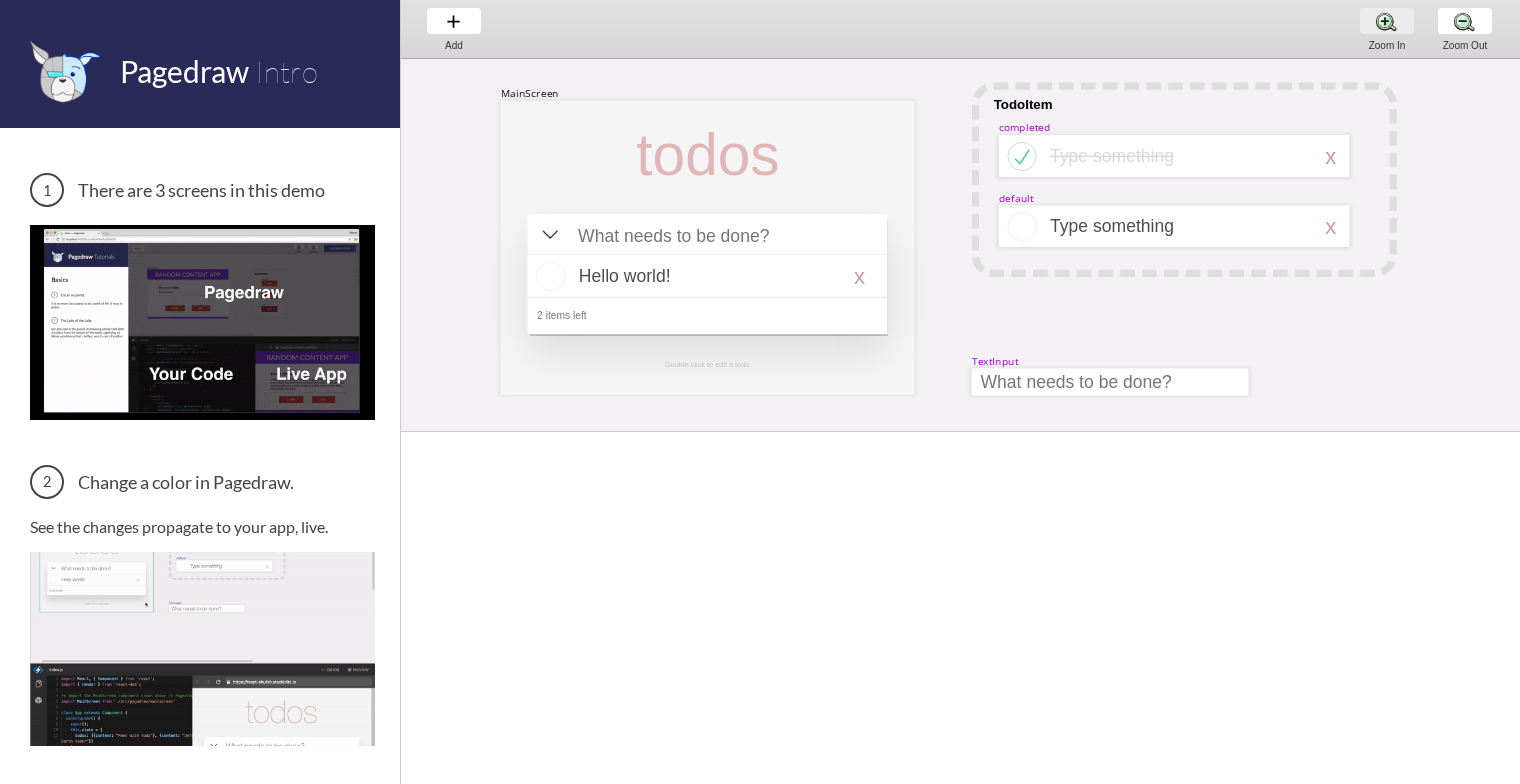 click on "Zoom In Zoom In Zoom In" at bounding box center (1387, 29) 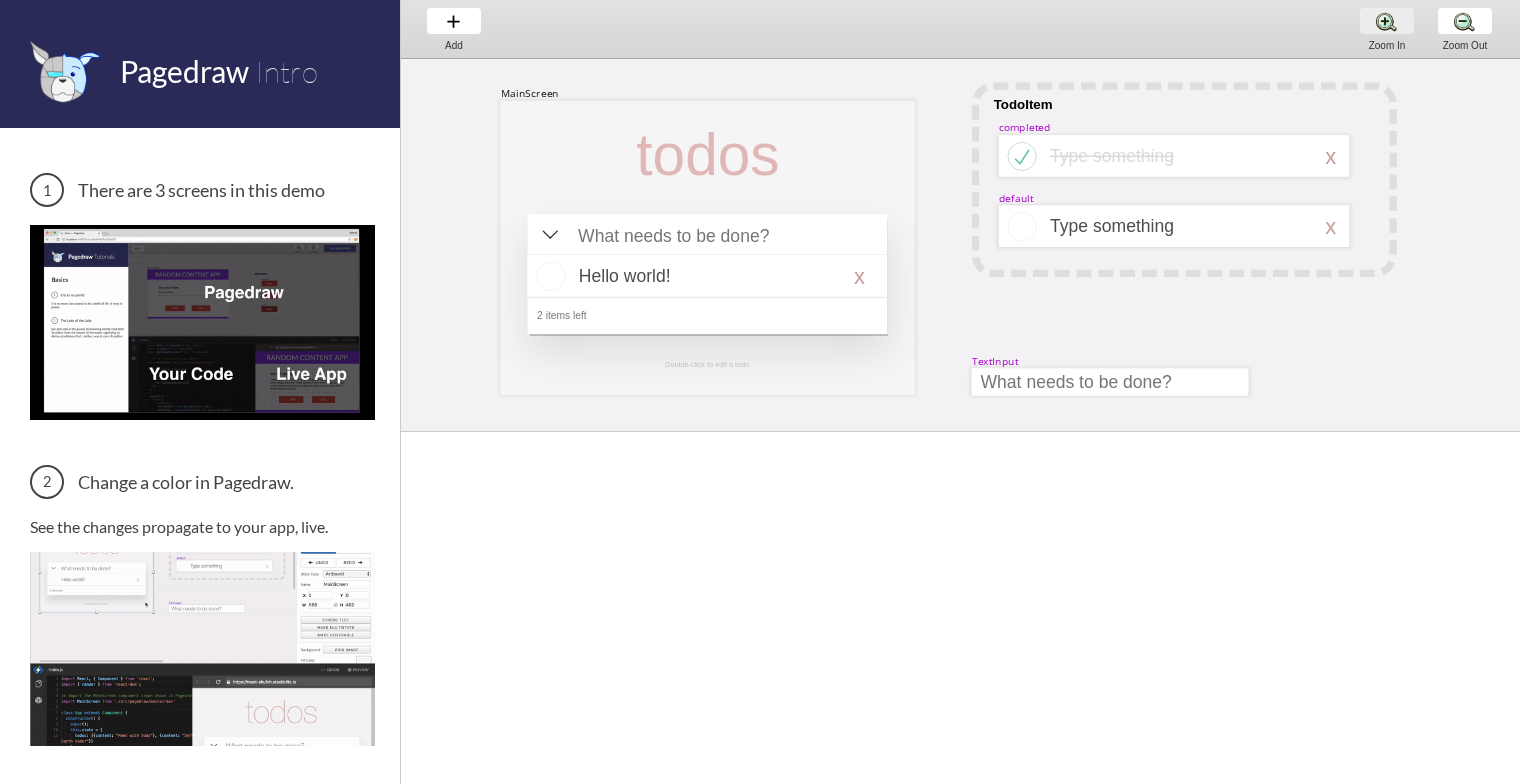 scroll, scrollTop: 18, scrollLeft: 55, axis: both 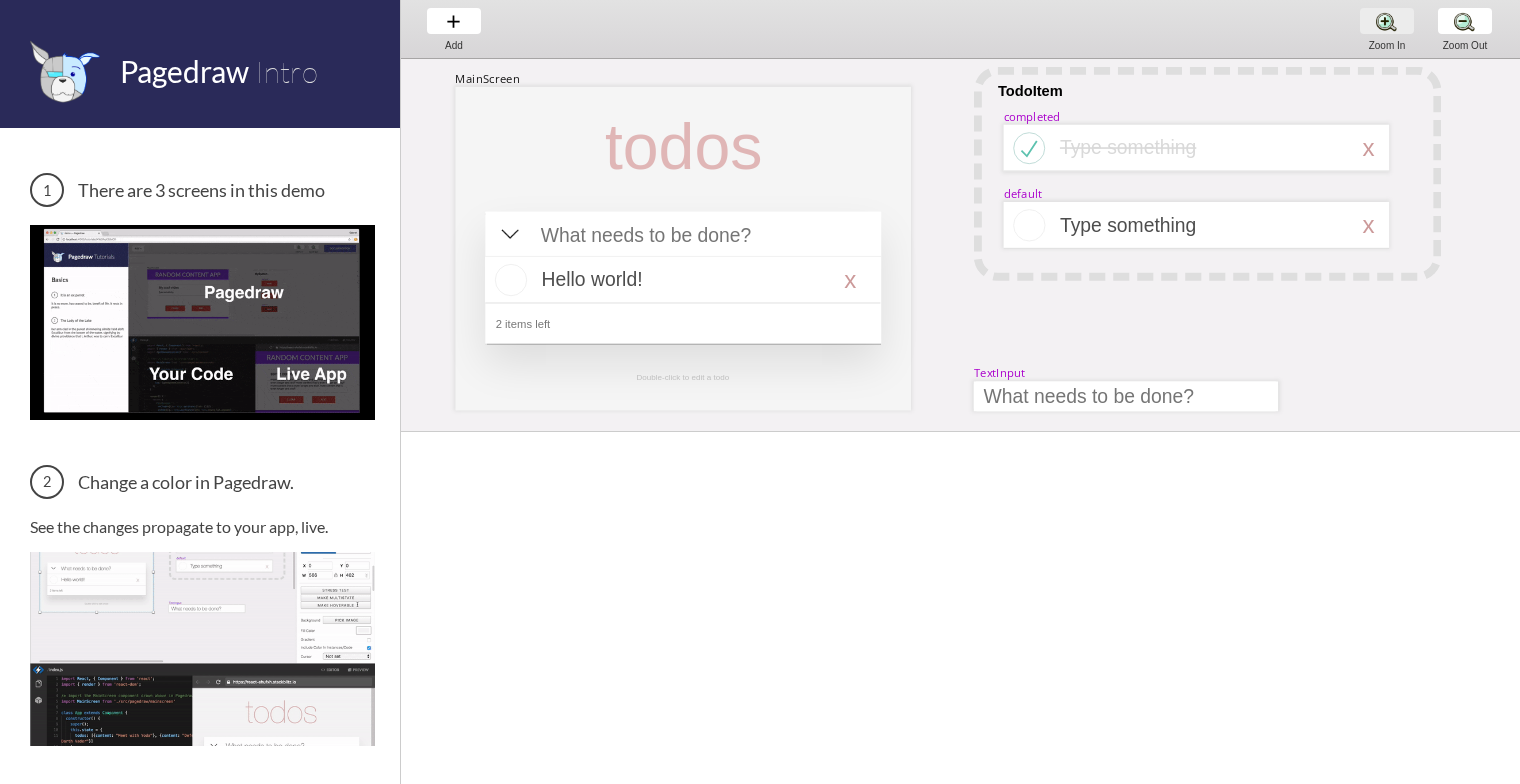click on "Zoom In Zoom In Zoom In" at bounding box center (1387, 29) 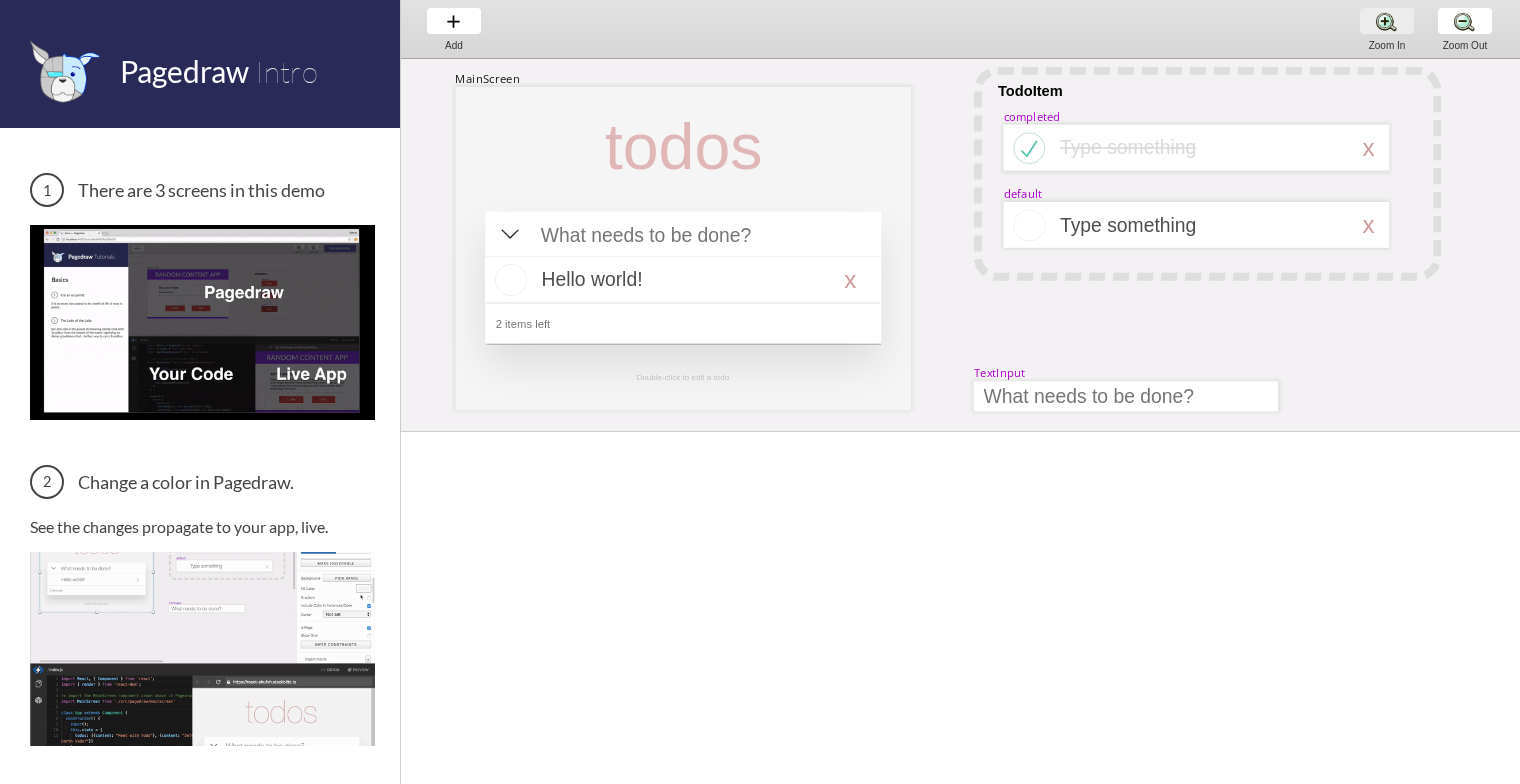 scroll, scrollTop: 37, scrollLeft: 116, axis: both 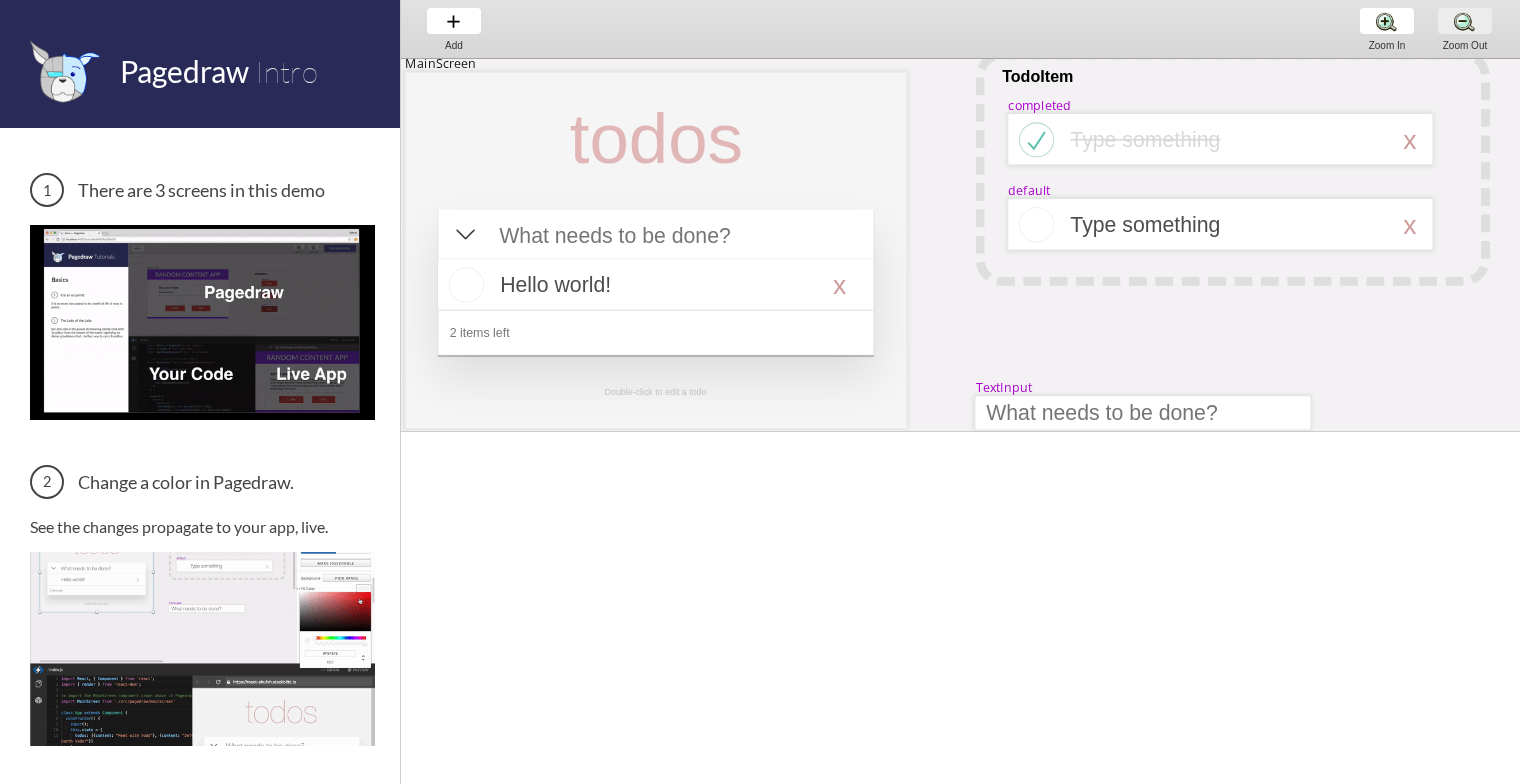 click on "Zoom Out Zoom Out Zoom Out" at bounding box center (1465, 29) 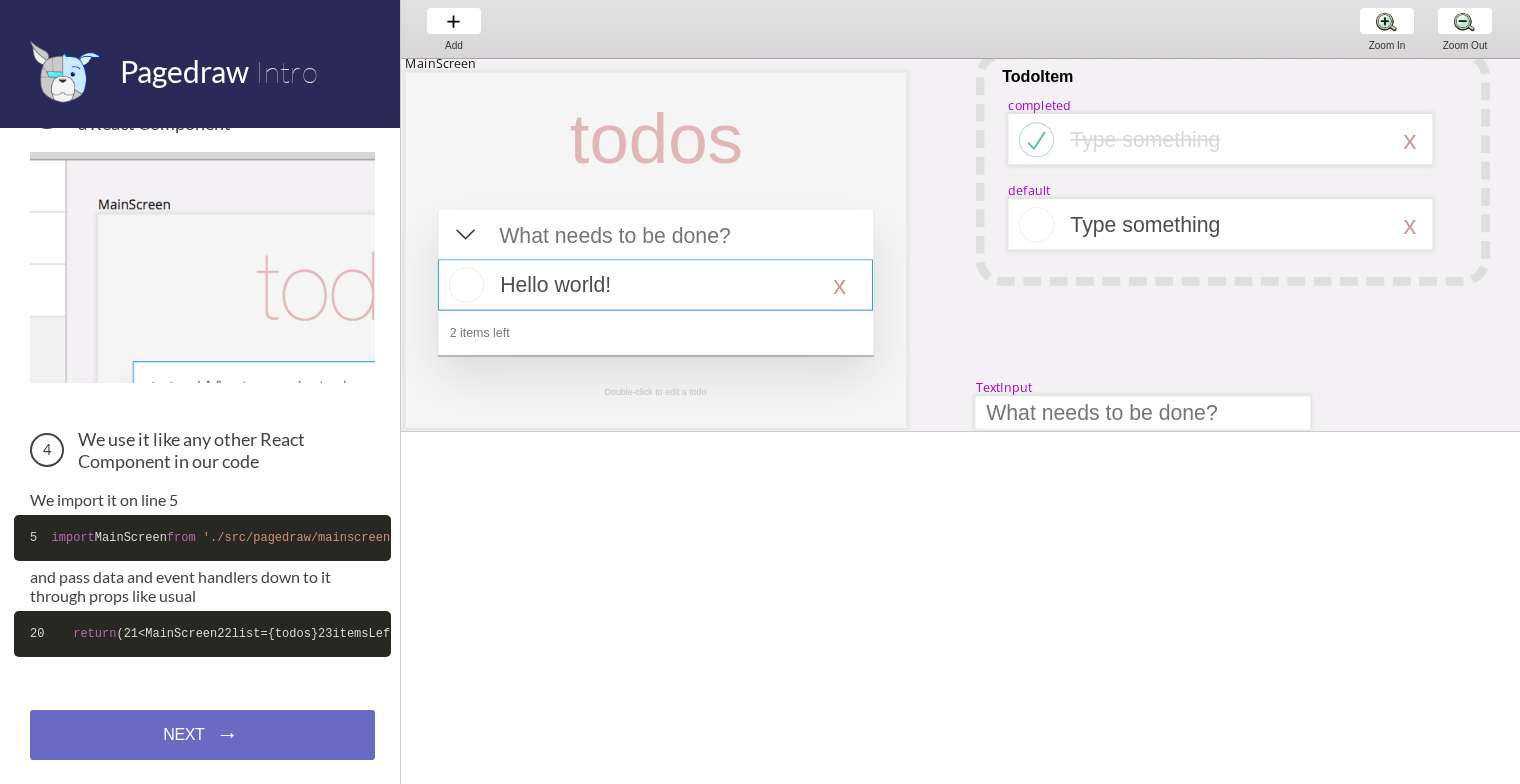 scroll, scrollTop: 782, scrollLeft: 0, axis: vertical 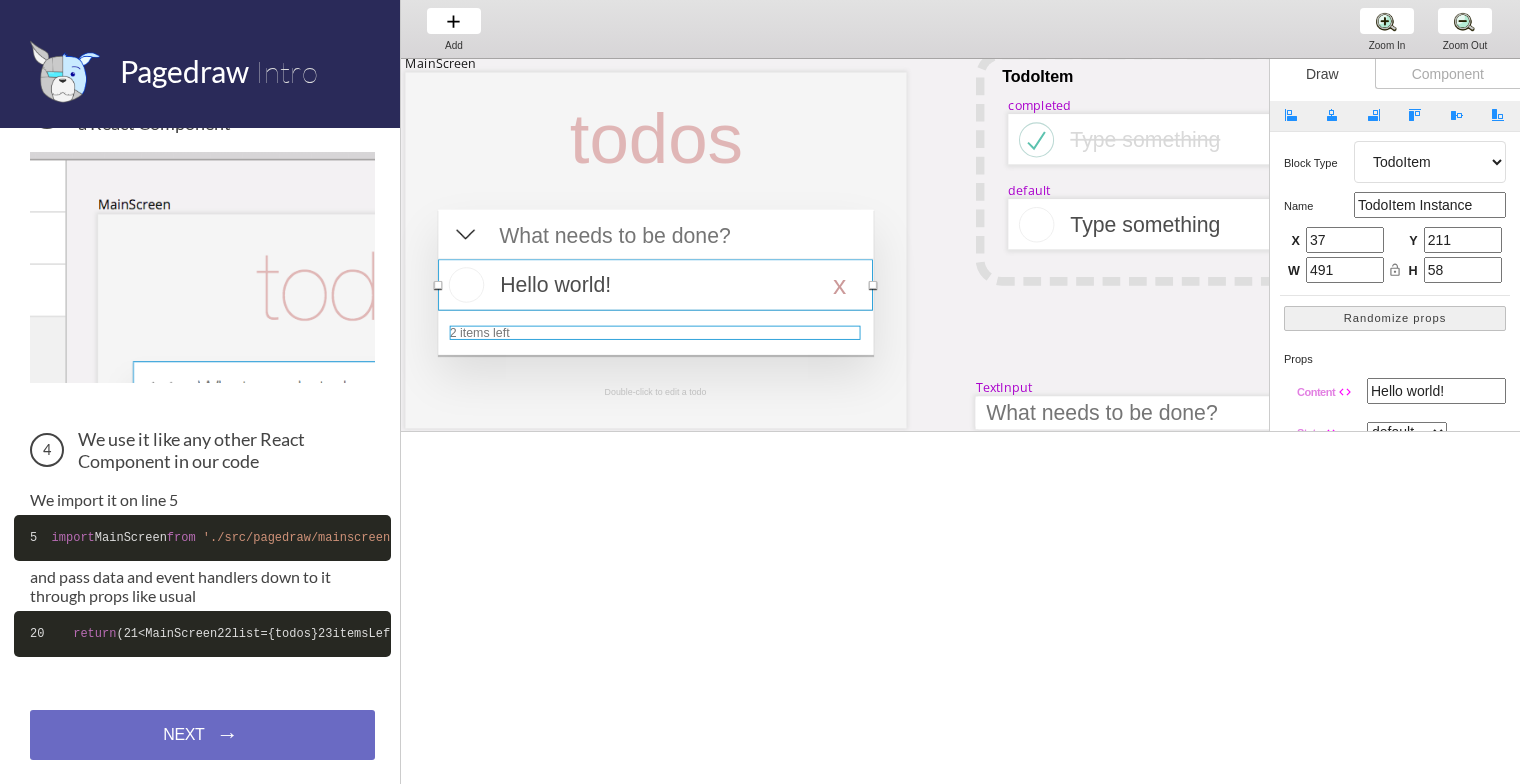 click at bounding box center [655, 250] 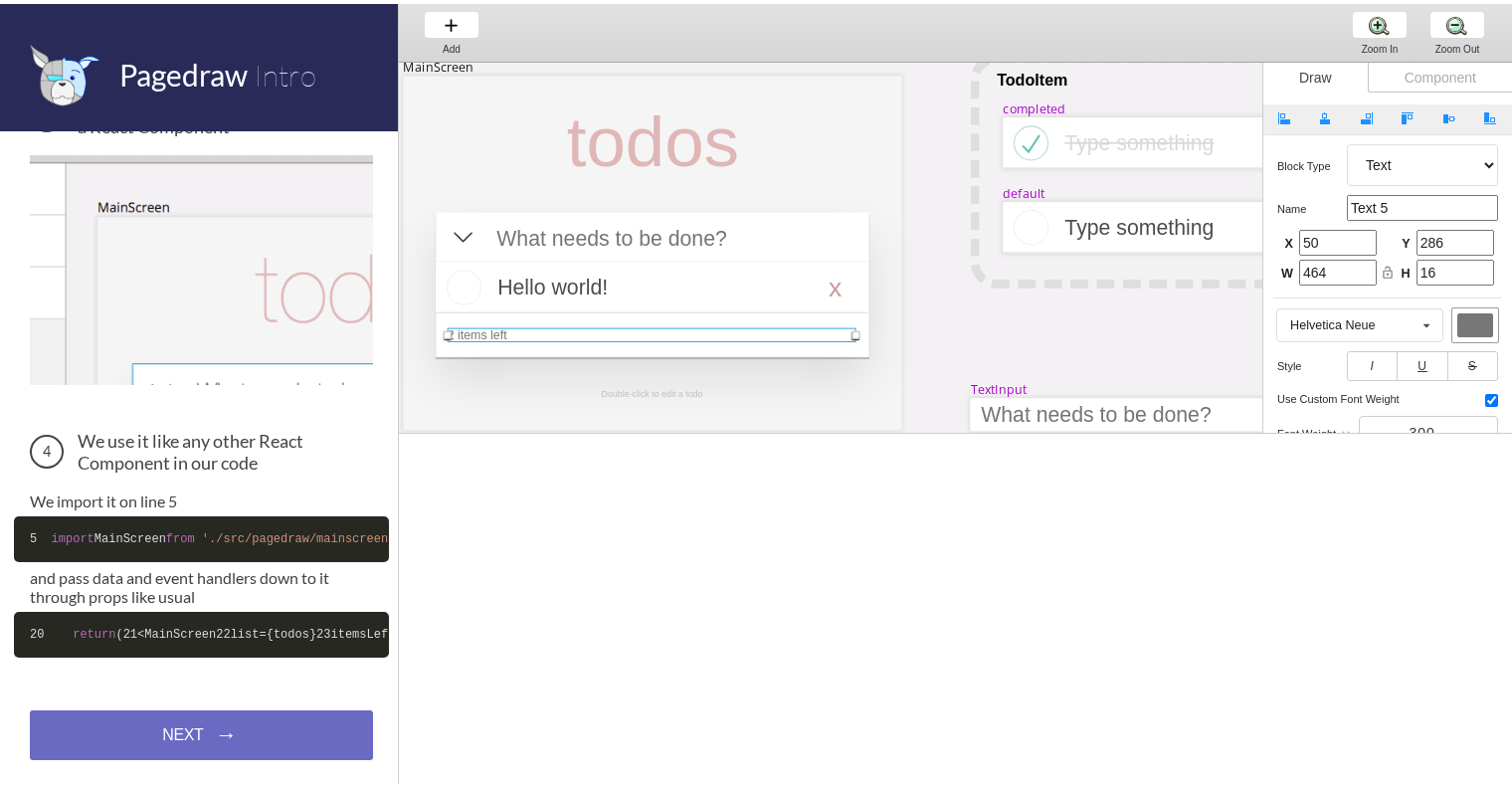 scroll, scrollTop: 380, scrollLeft: 0, axis: vertical 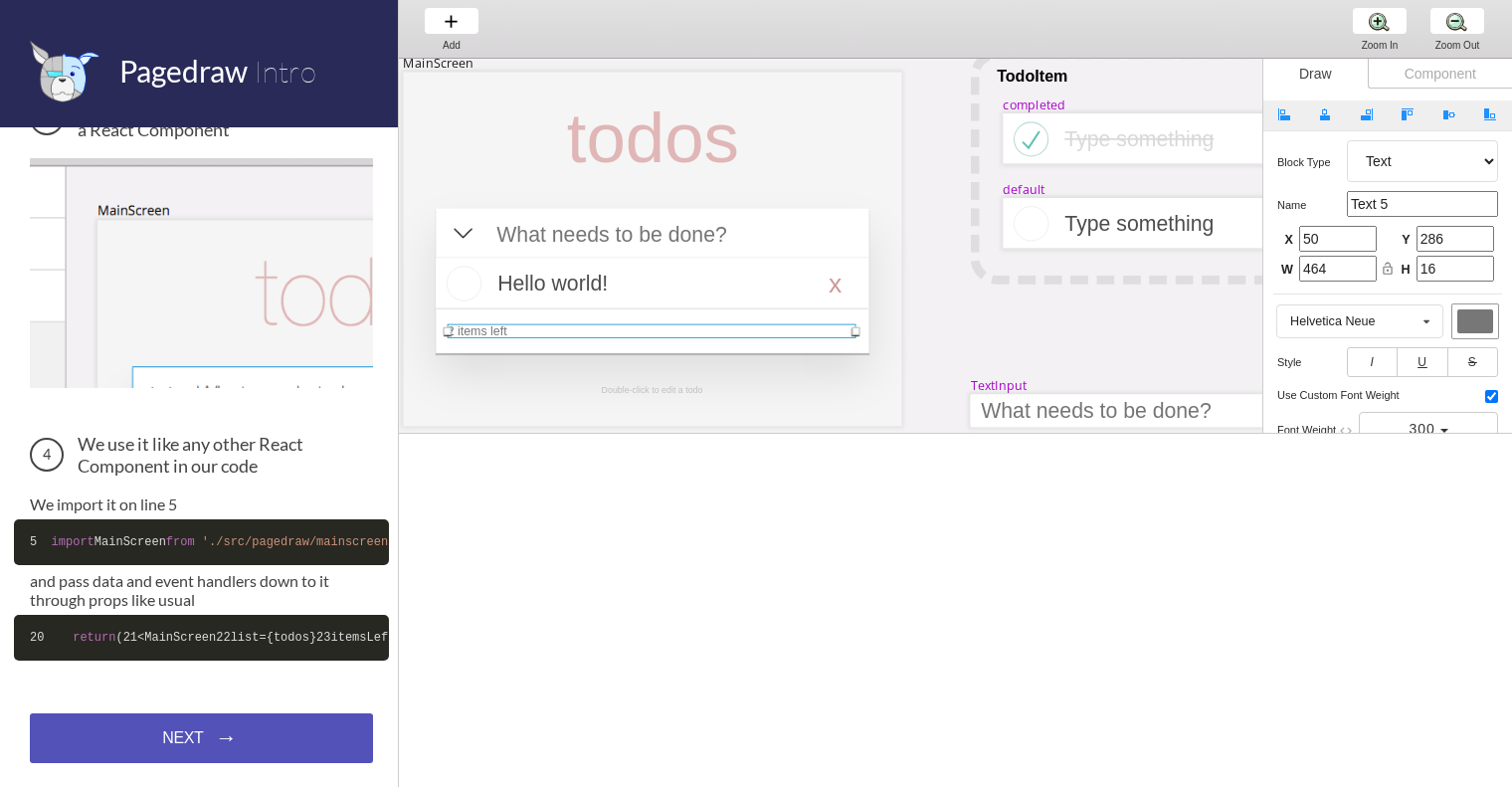 click on "NEXT → NEXT → NEXT →" at bounding box center (201, 738) 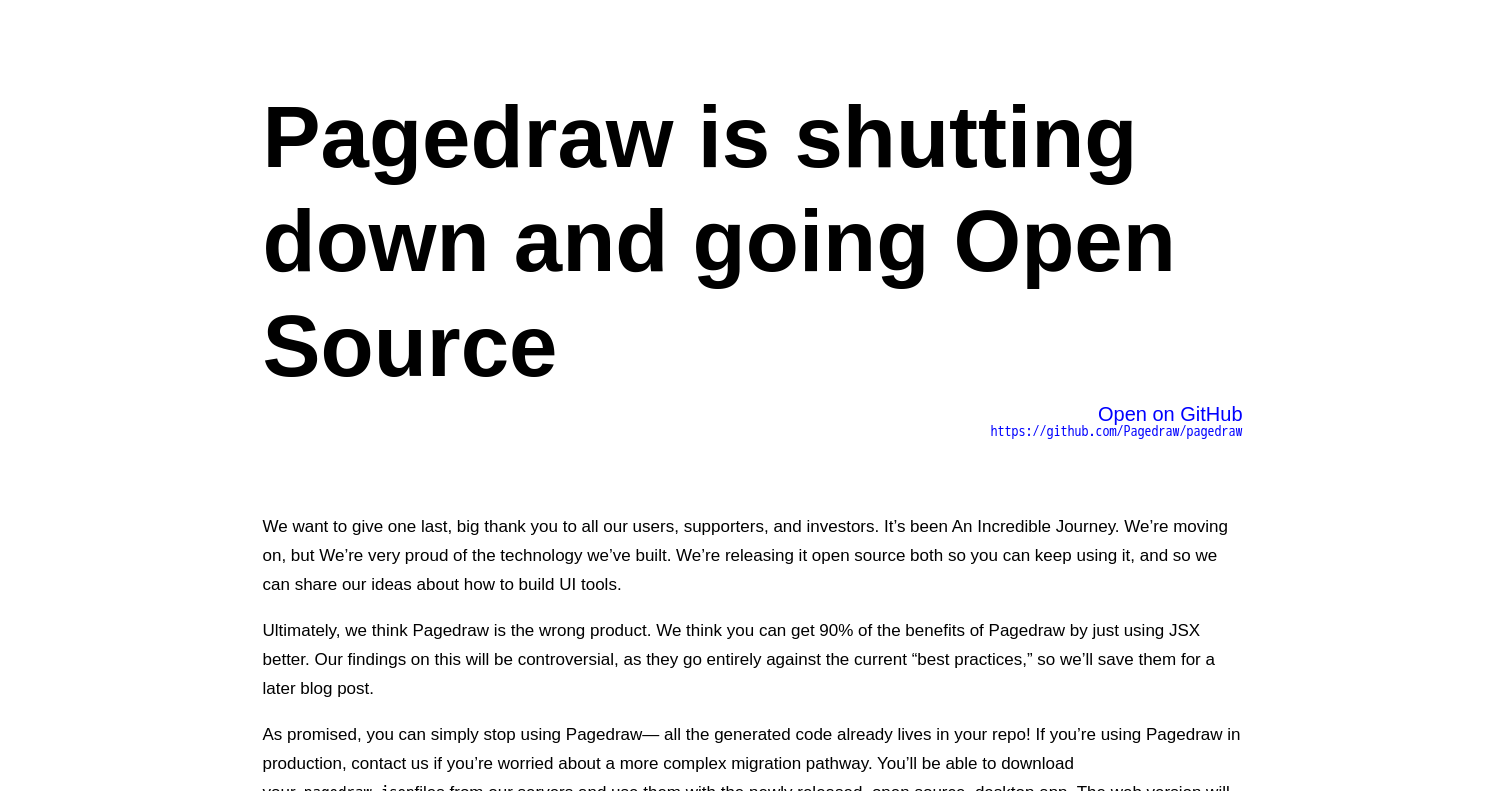 scroll, scrollTop: 800, scrollLeft: 0, axis: vertical 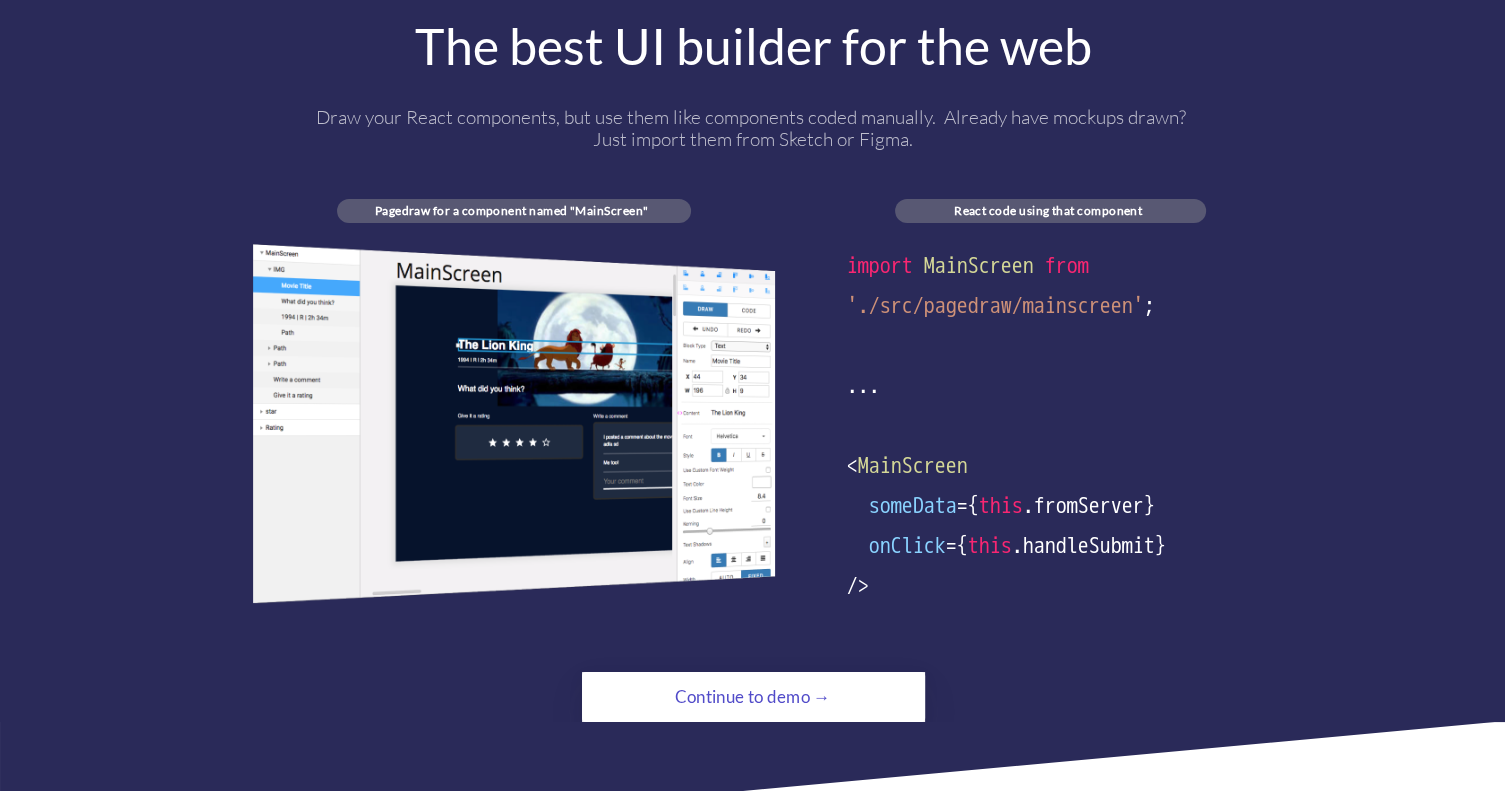 click on "Continue to demo →" at bounding box center [753, 697] 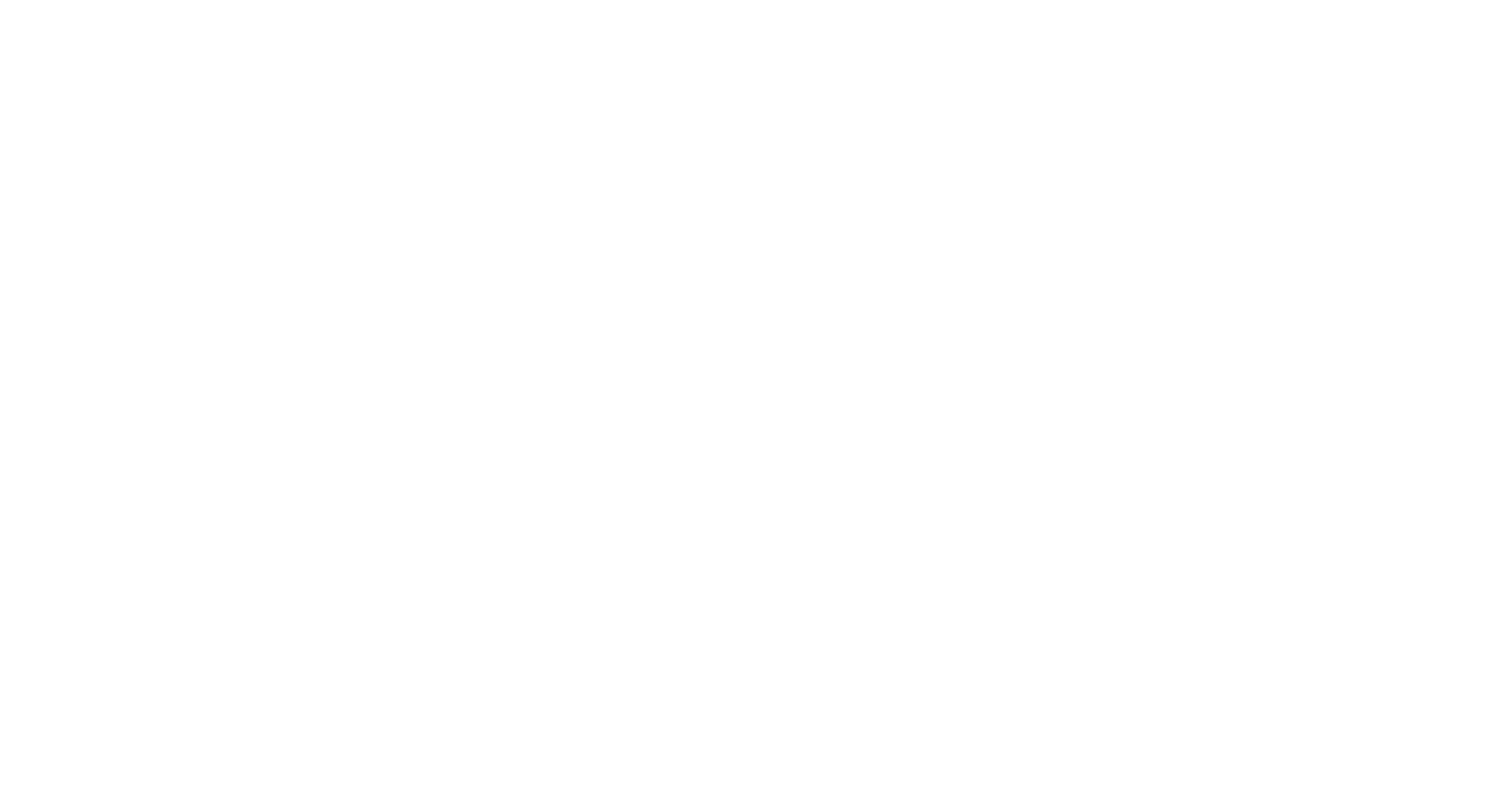 scroll, scrollTop: 0, scrollLeft: 0, axis: both 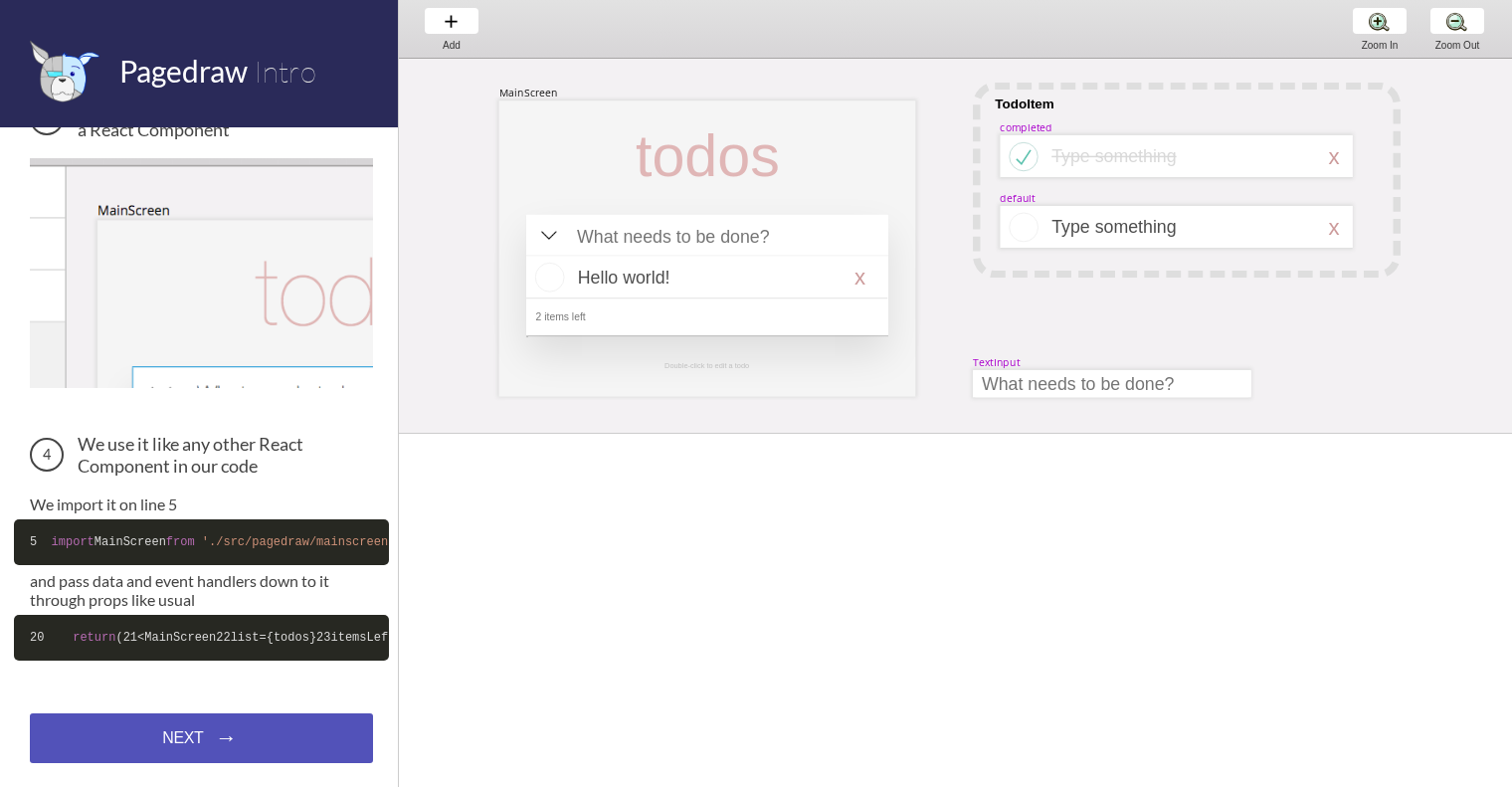click on "NEXT → NEXT → NEXT →" at bounding box center (201, 738) 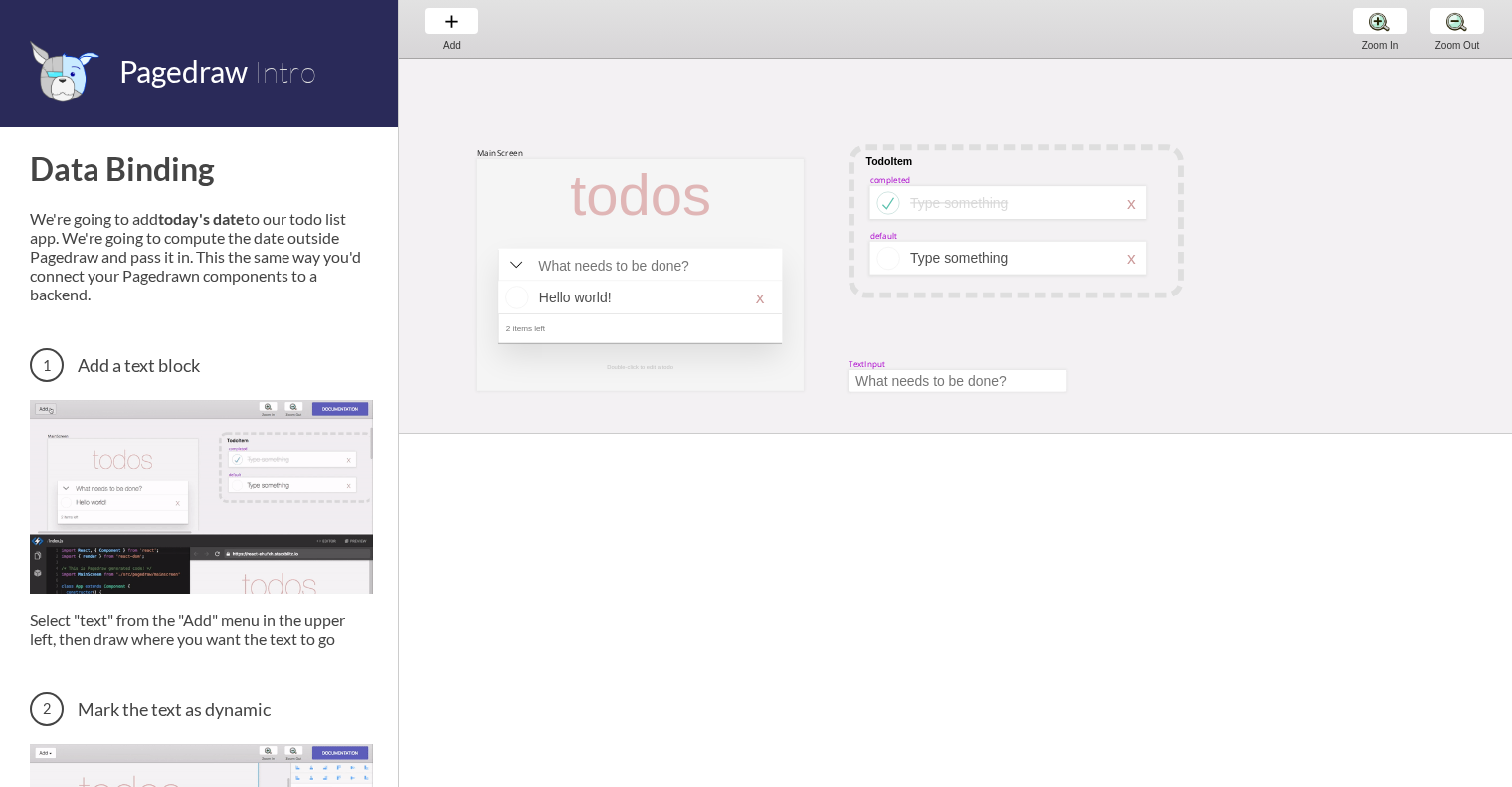 scroll, scrollTop: 0, scrollLeft: 0, axis: both 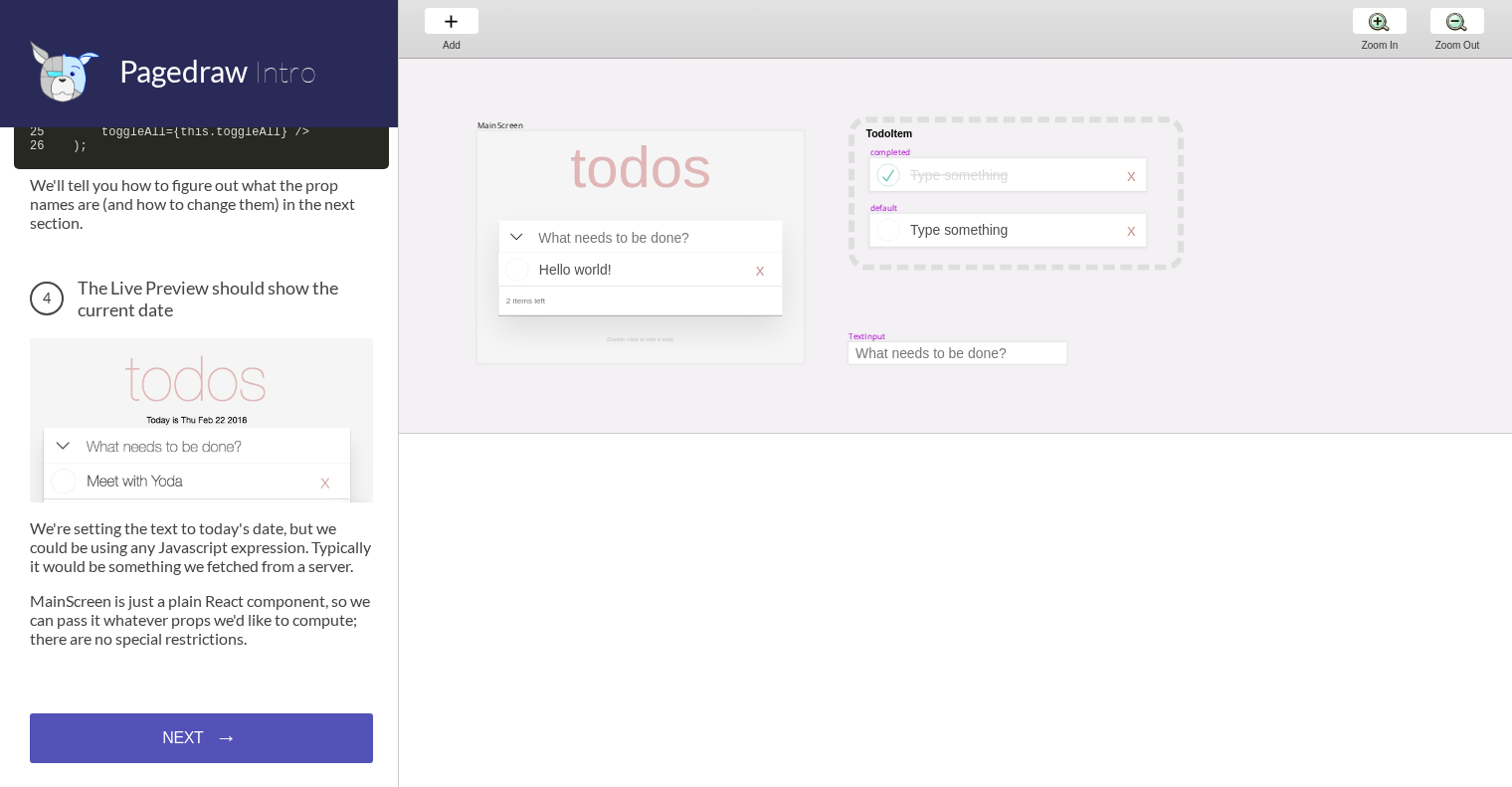click on "NEXT → NEXT → NEXT →" at bounding box center [201, 738] 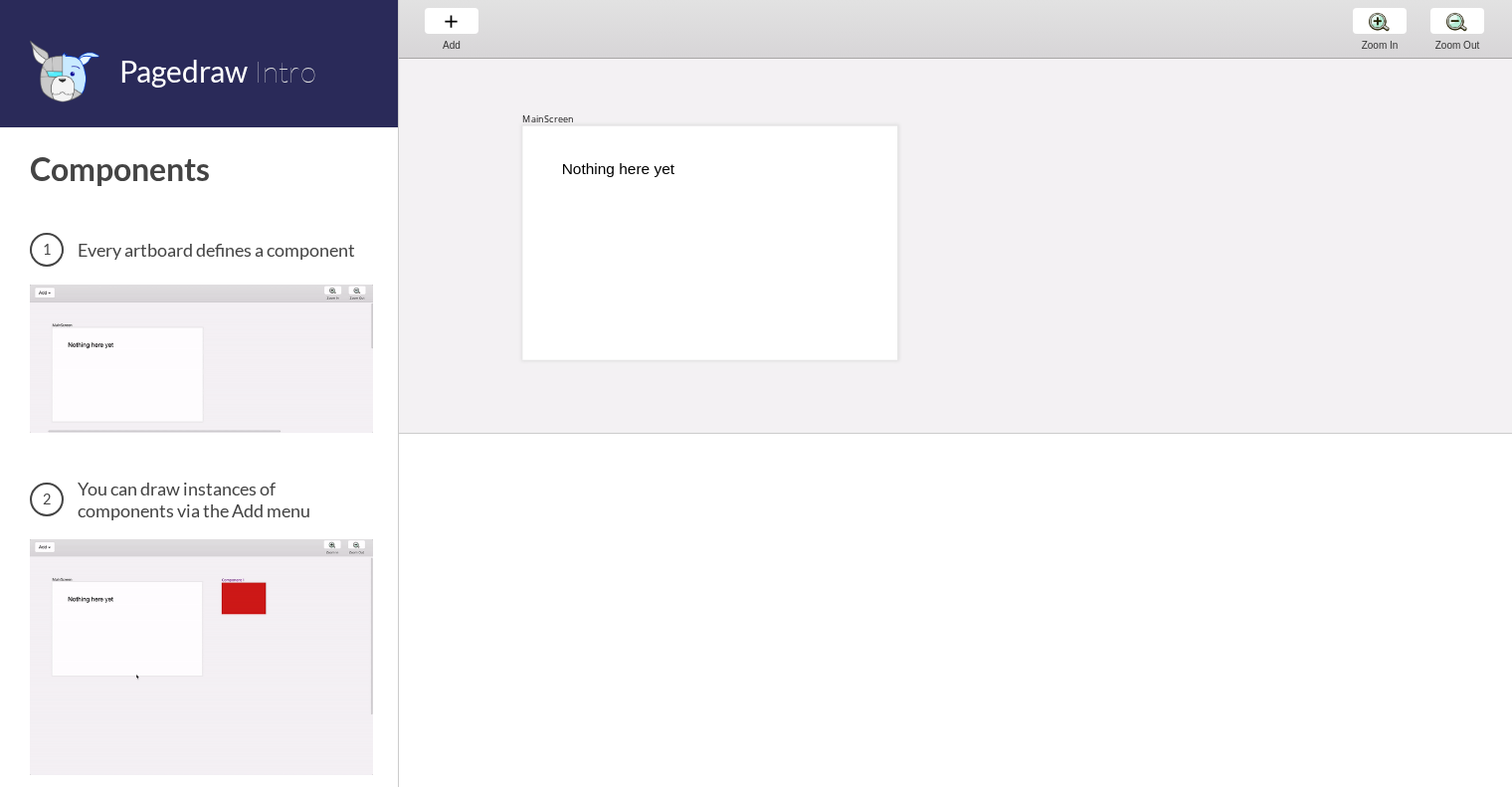 scroll, scrollTop: 0, scrollLeft: 0, axis: both 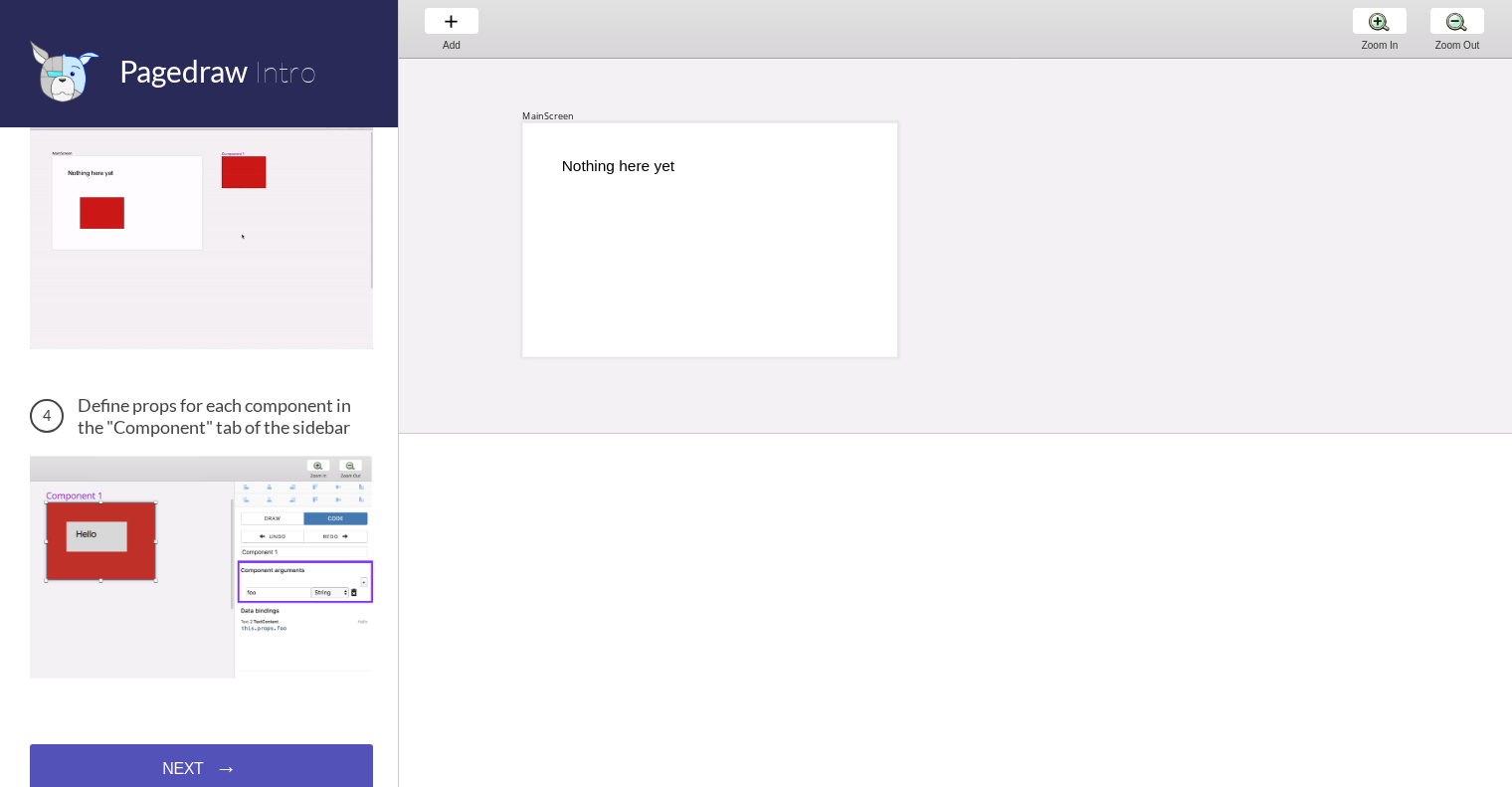 click on "NEXT → NEXT → NEXT →" at bounding box center (201, 769) 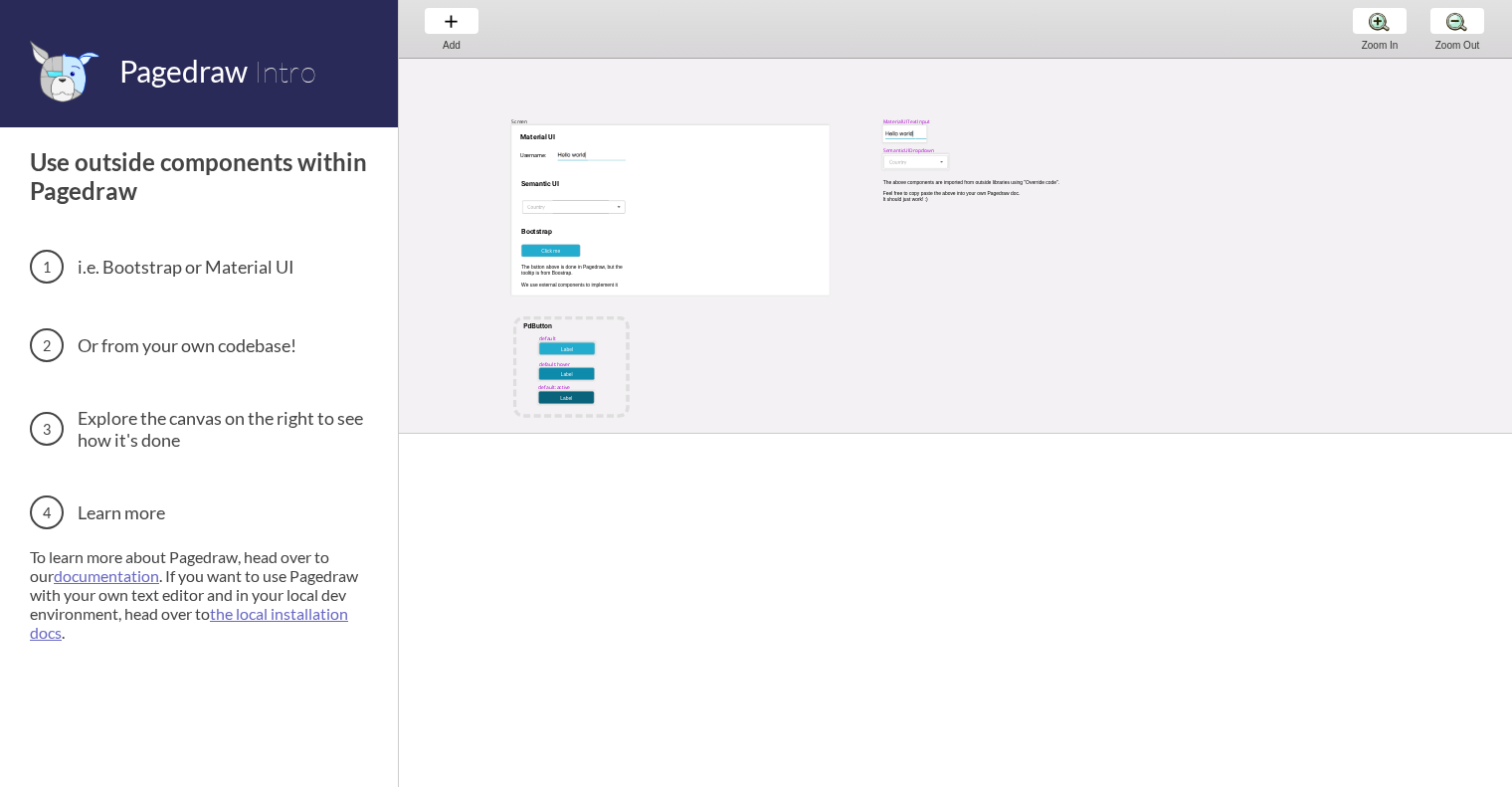 scroll, scrollTop: 0, scrollLeft: 0, axis: both 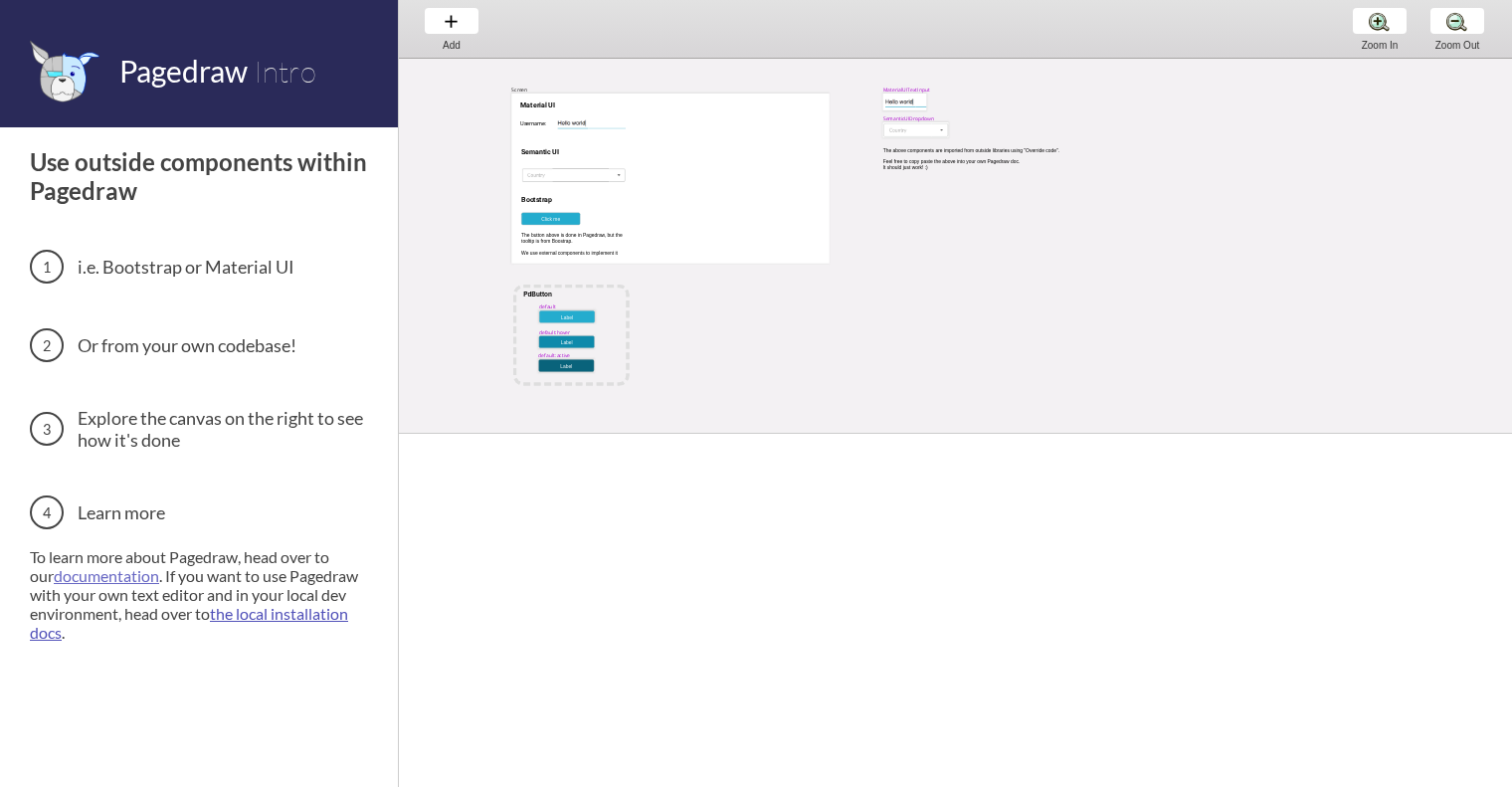 click on "the local installation docs" at bounding box center (189, 623) 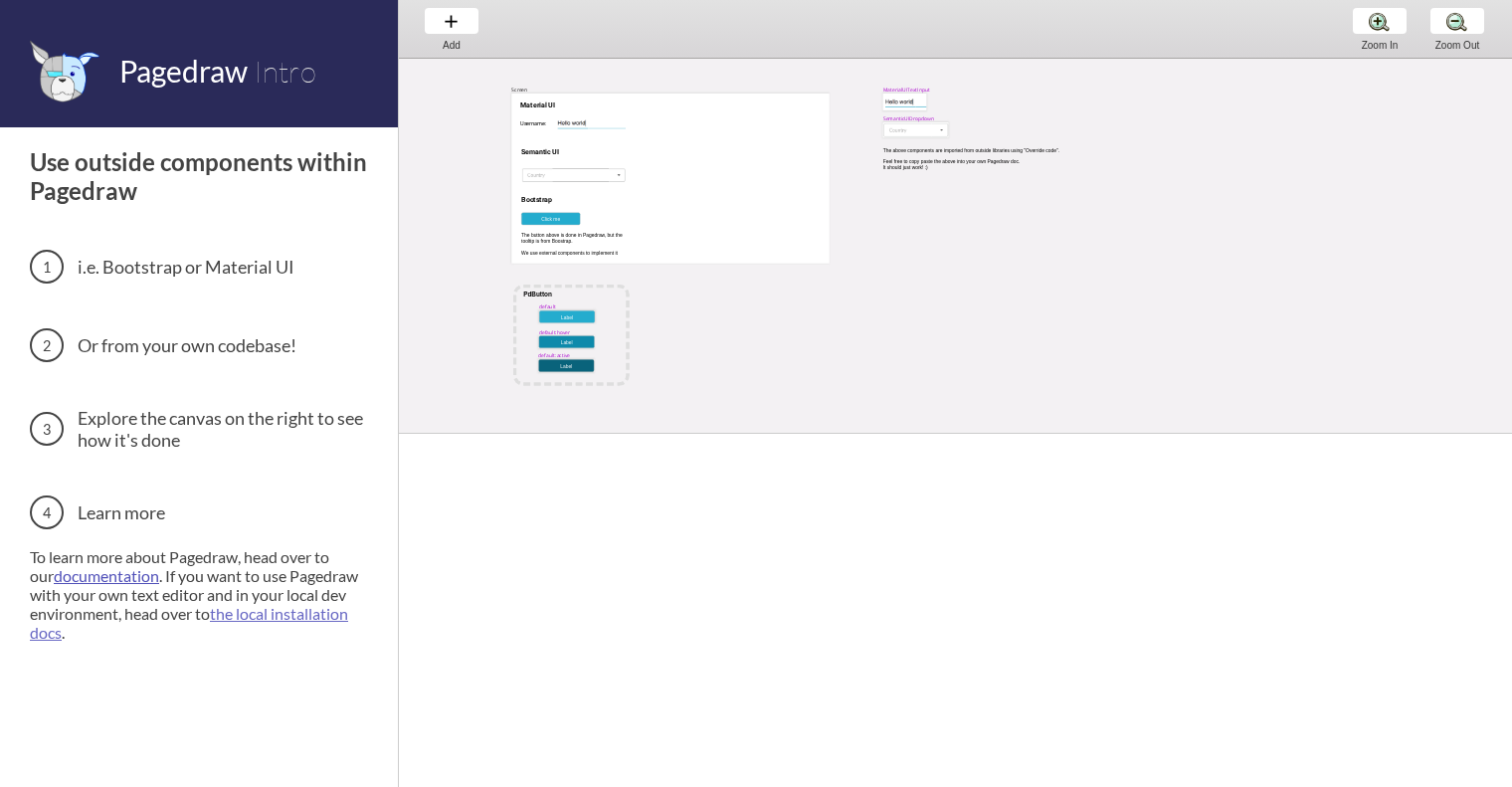 click on "documentation" at bounding box center (106, 575) 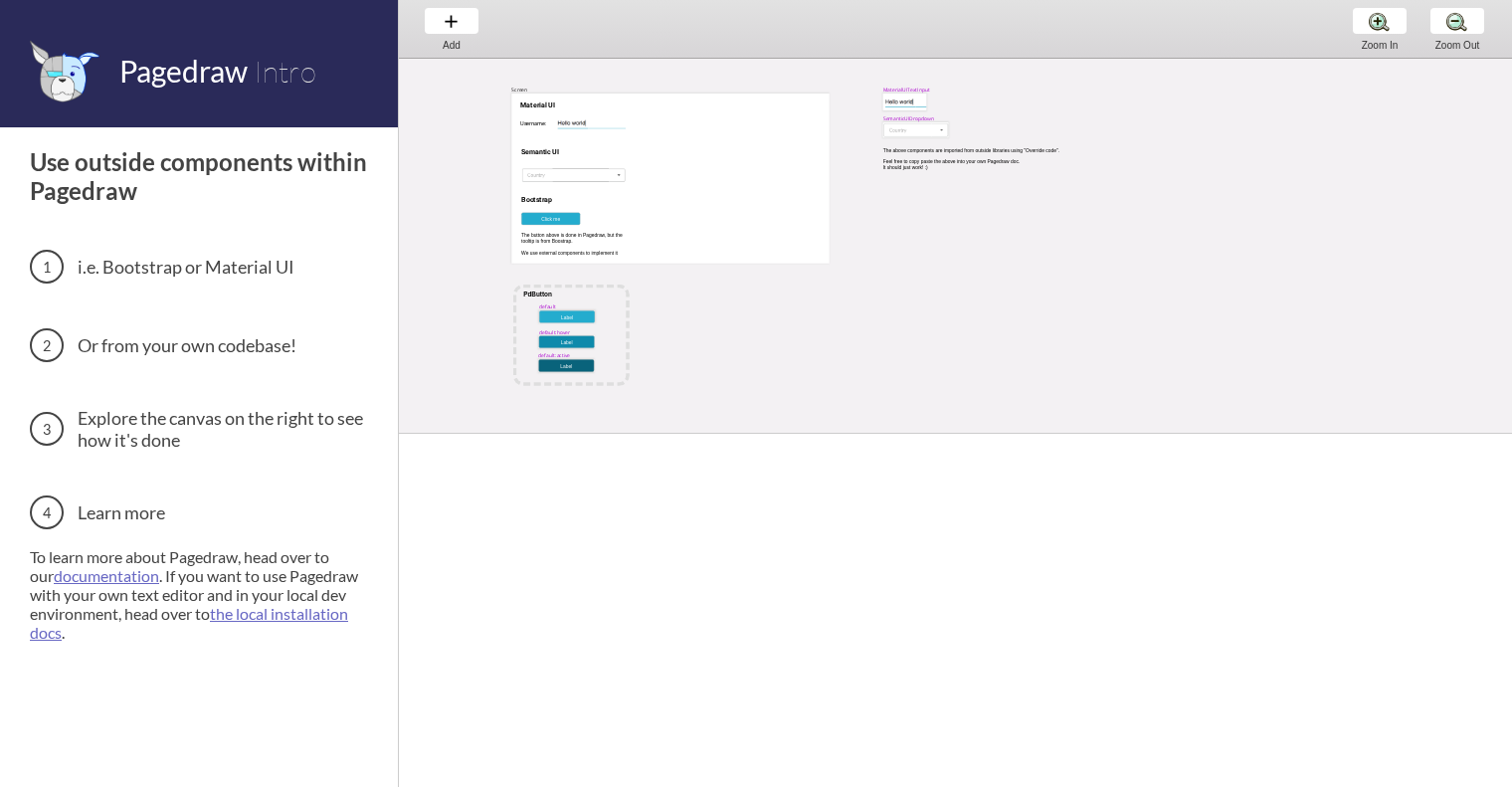 click on "Or from your own codebase!" at bounding box center (201, 345) 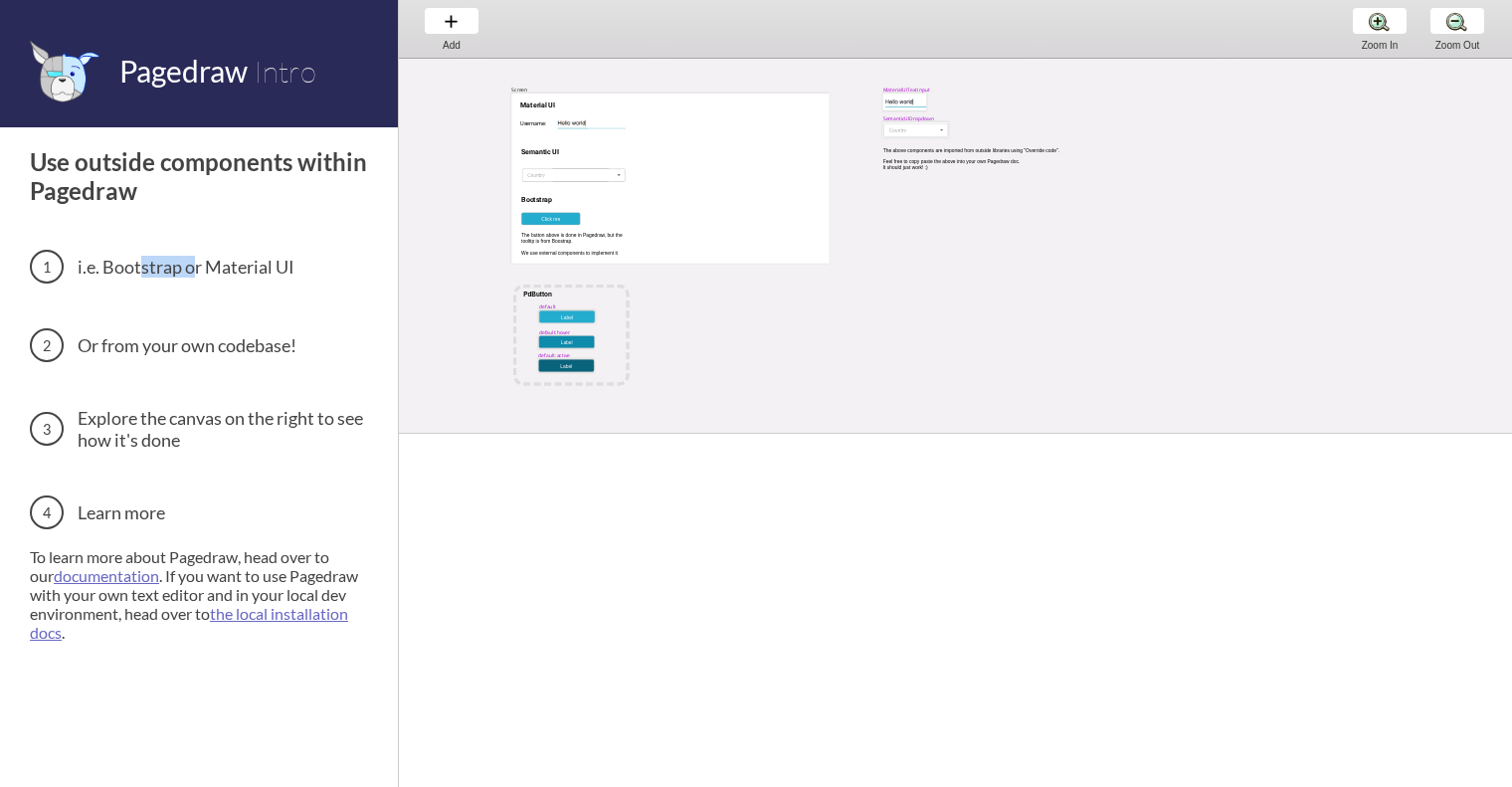 drag, startPoint x: 138, startPoint y: 258, endPoint x: 200, endPoint y: 278, distance: 65.14599 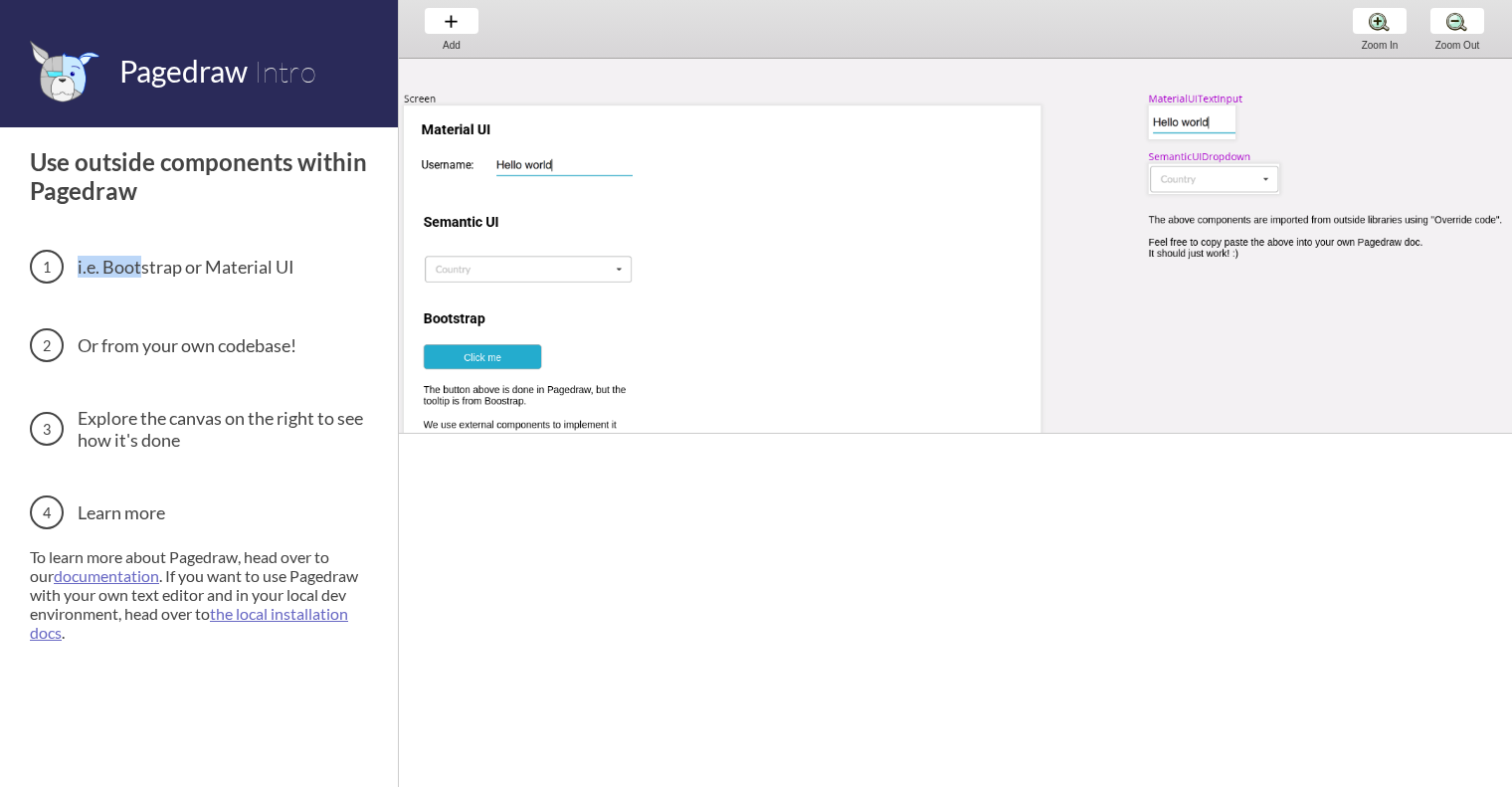 scroll, scrollTop: 89, scrollLeft: 228, axis: both 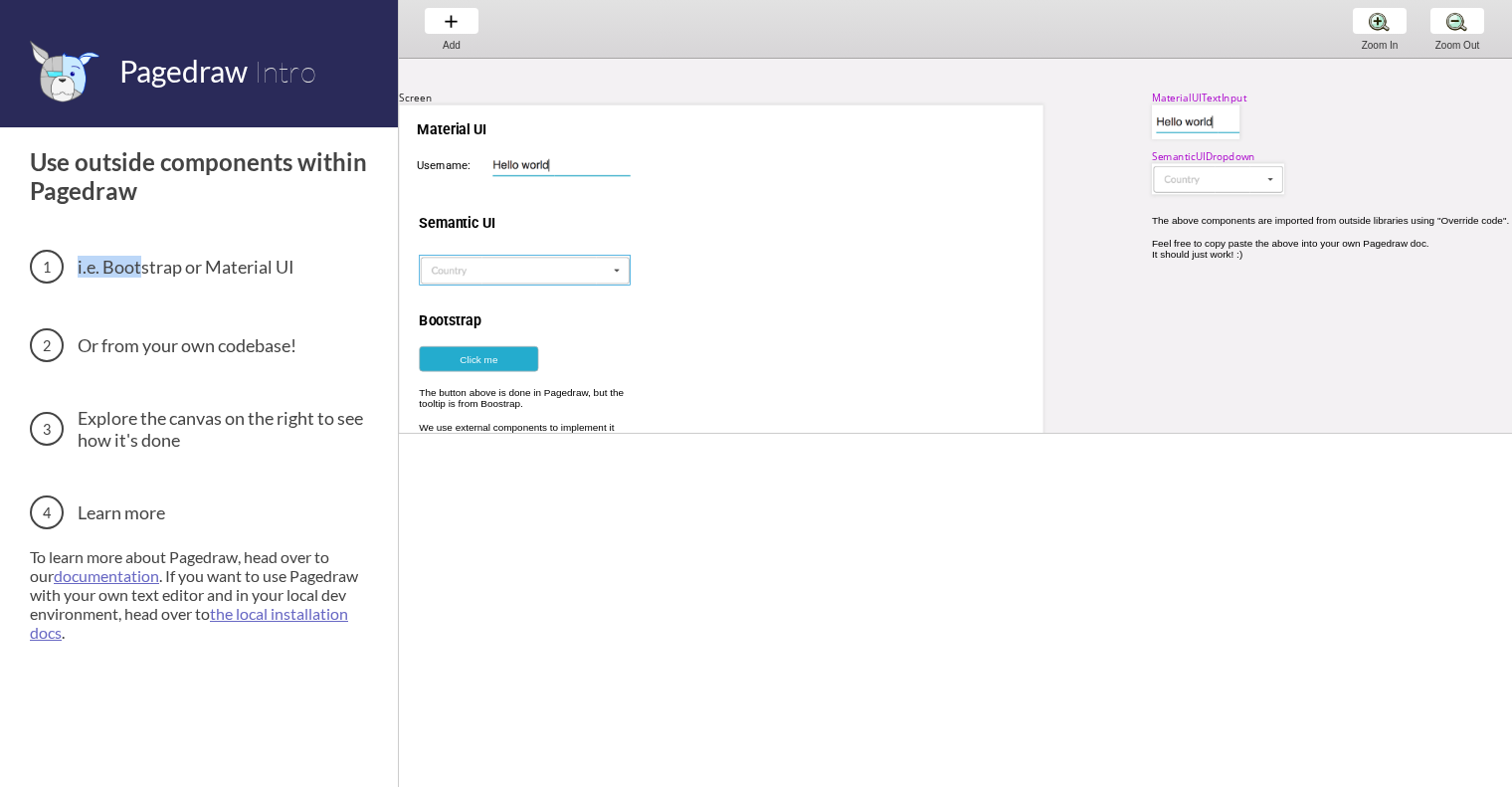 click at bounding box center [559, 165] 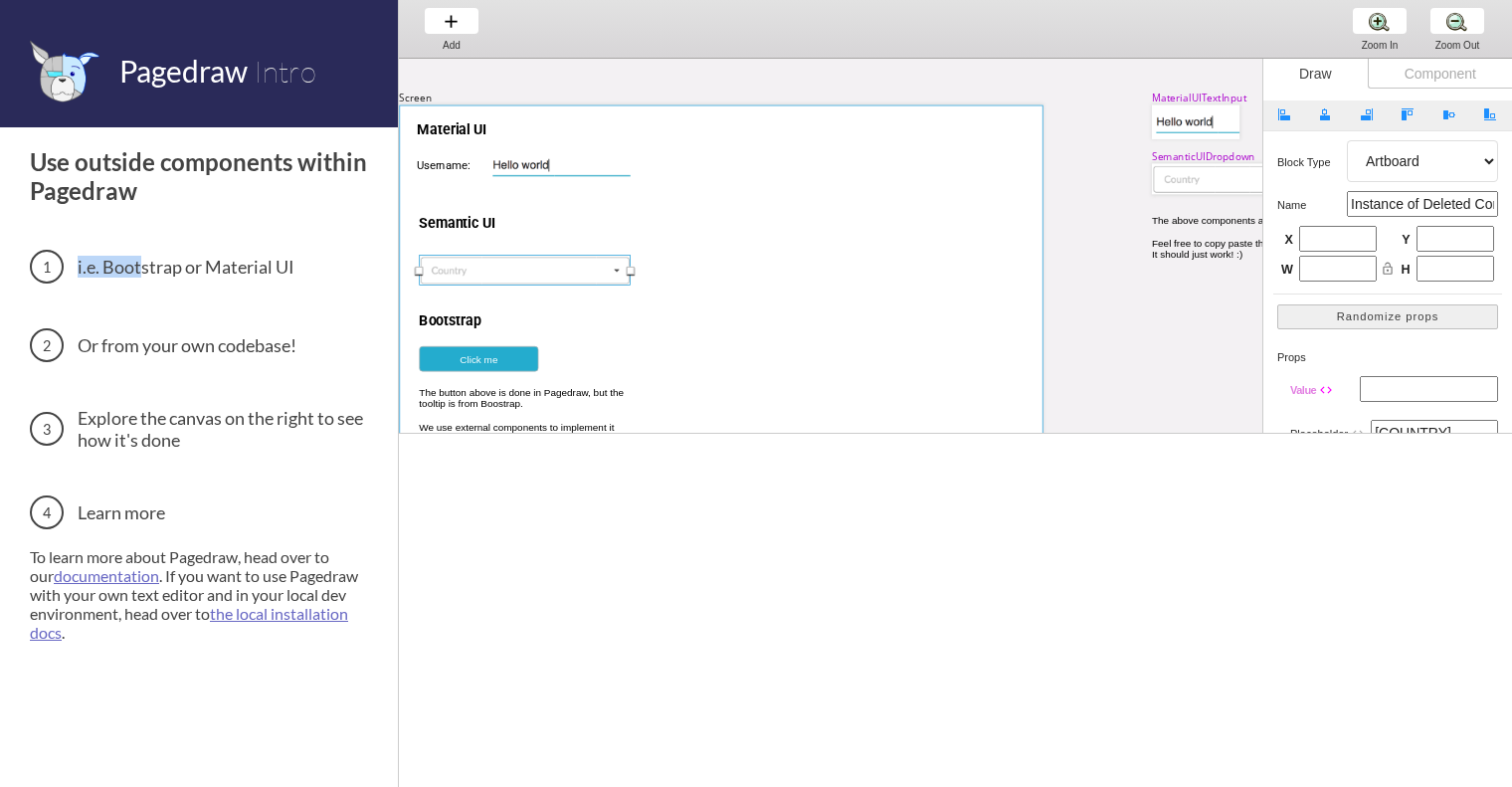click at bounding box center (559, 165) 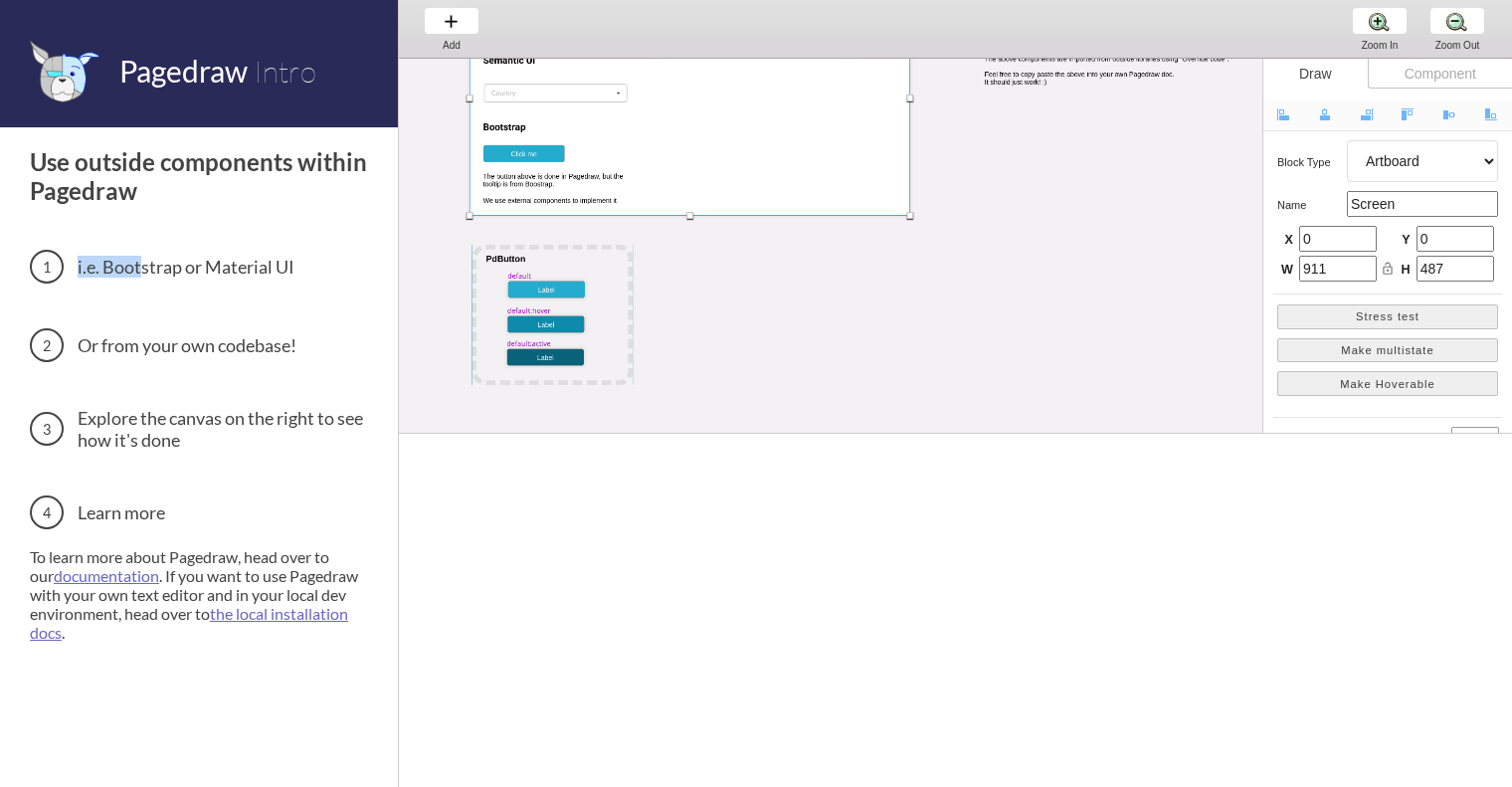 scroll, scrollTop: 167, scrollLeft: 84, axis: both 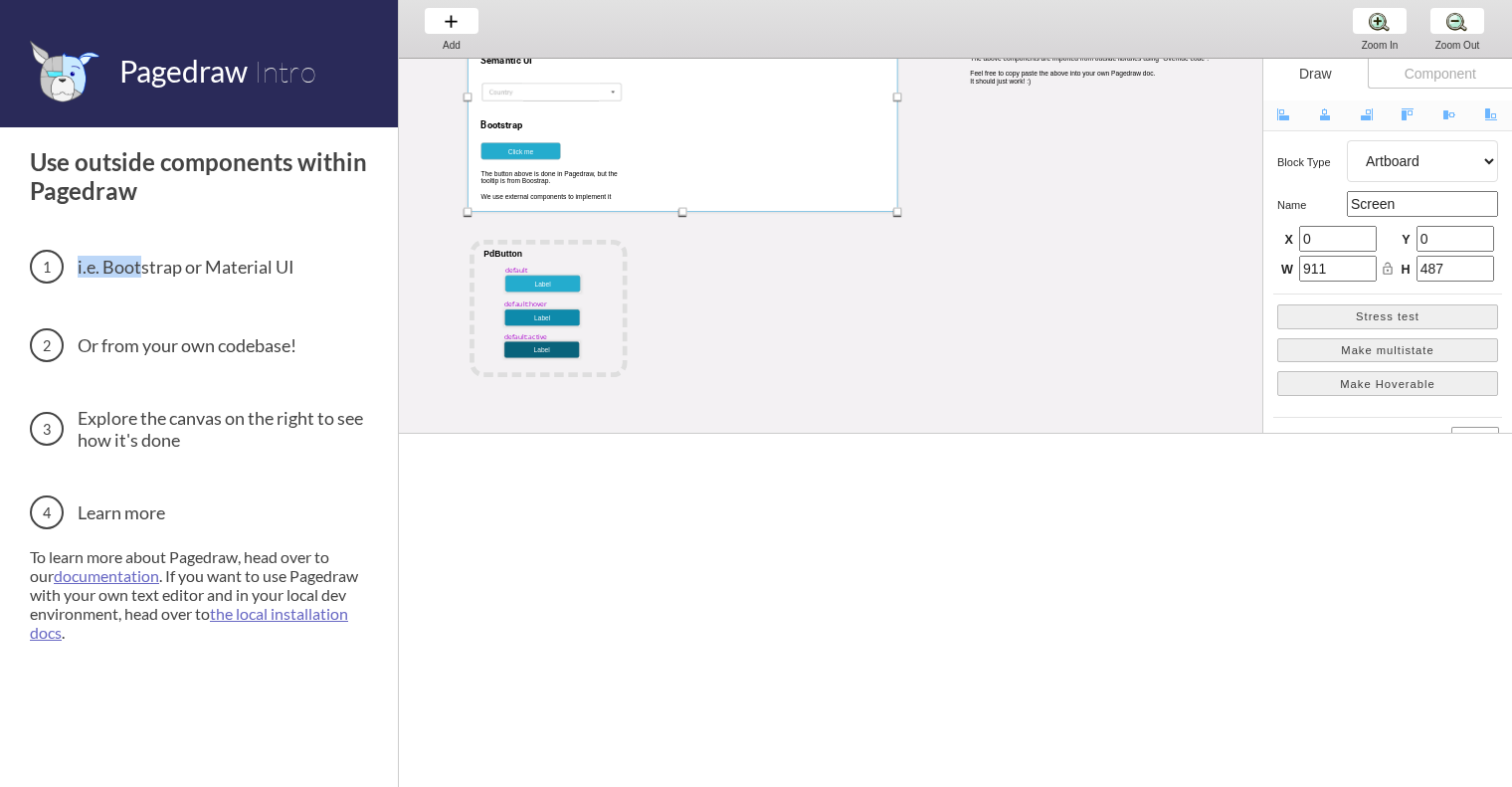 click on "MaterialUITextInput Screen Username: Material UI Semantic UI Bootstrap Click me The button above is done in Pagedraw, but the tooltip is from Boostrap.  We use external components to implement it SemanticUIDropdown default Label PdButton default:hover Label default:active Label The above components are imported from outside libraries using "Override code".  Feel free to copy paste the above into your own Pagedraw doc.  It should just work! :)" at bounding box center (1130, 320) 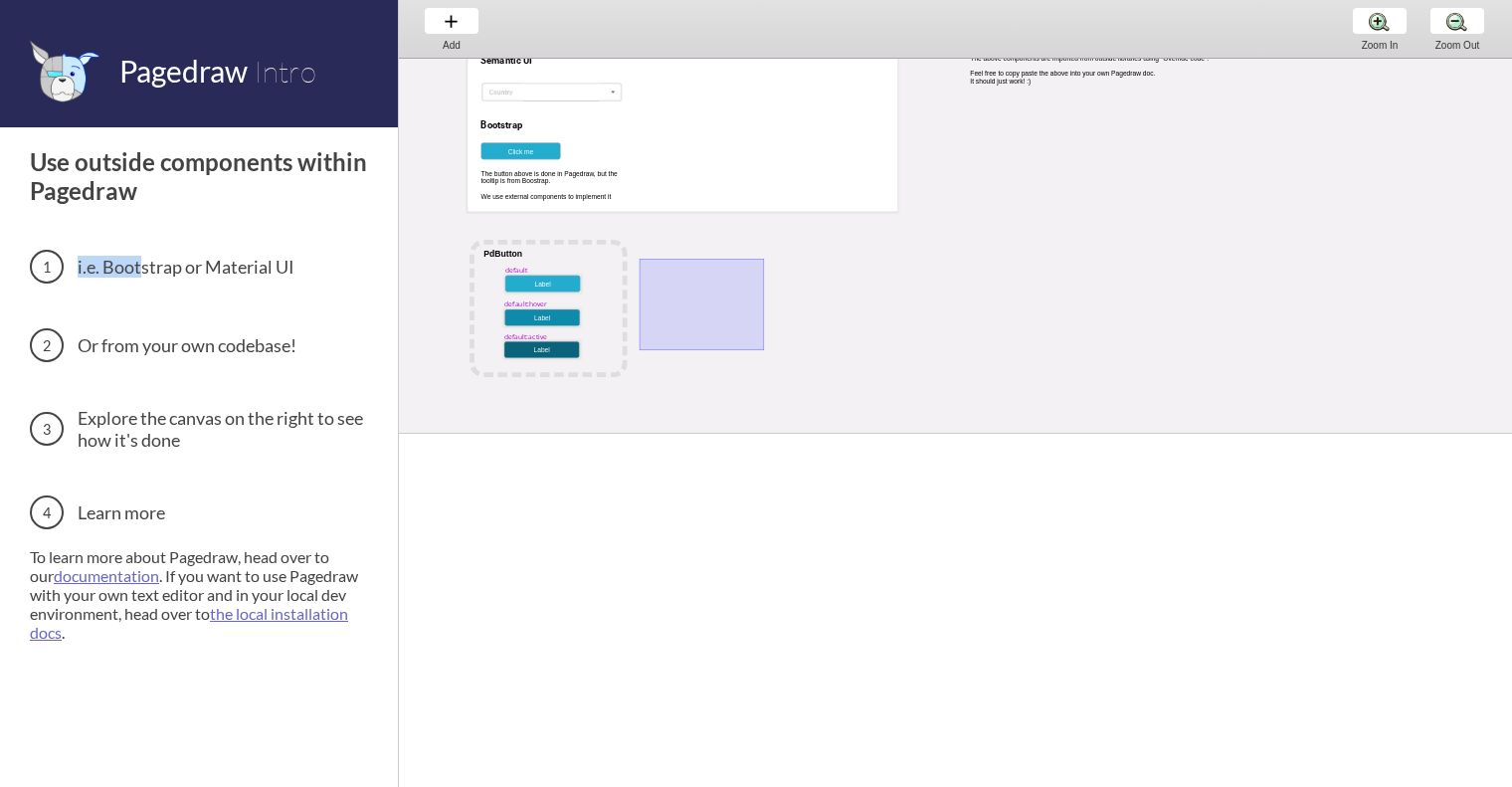 drag, startPoint x: 640, startPoint y: 258, endPoint x: 839, endPoint y: 385, distance: 236.07202 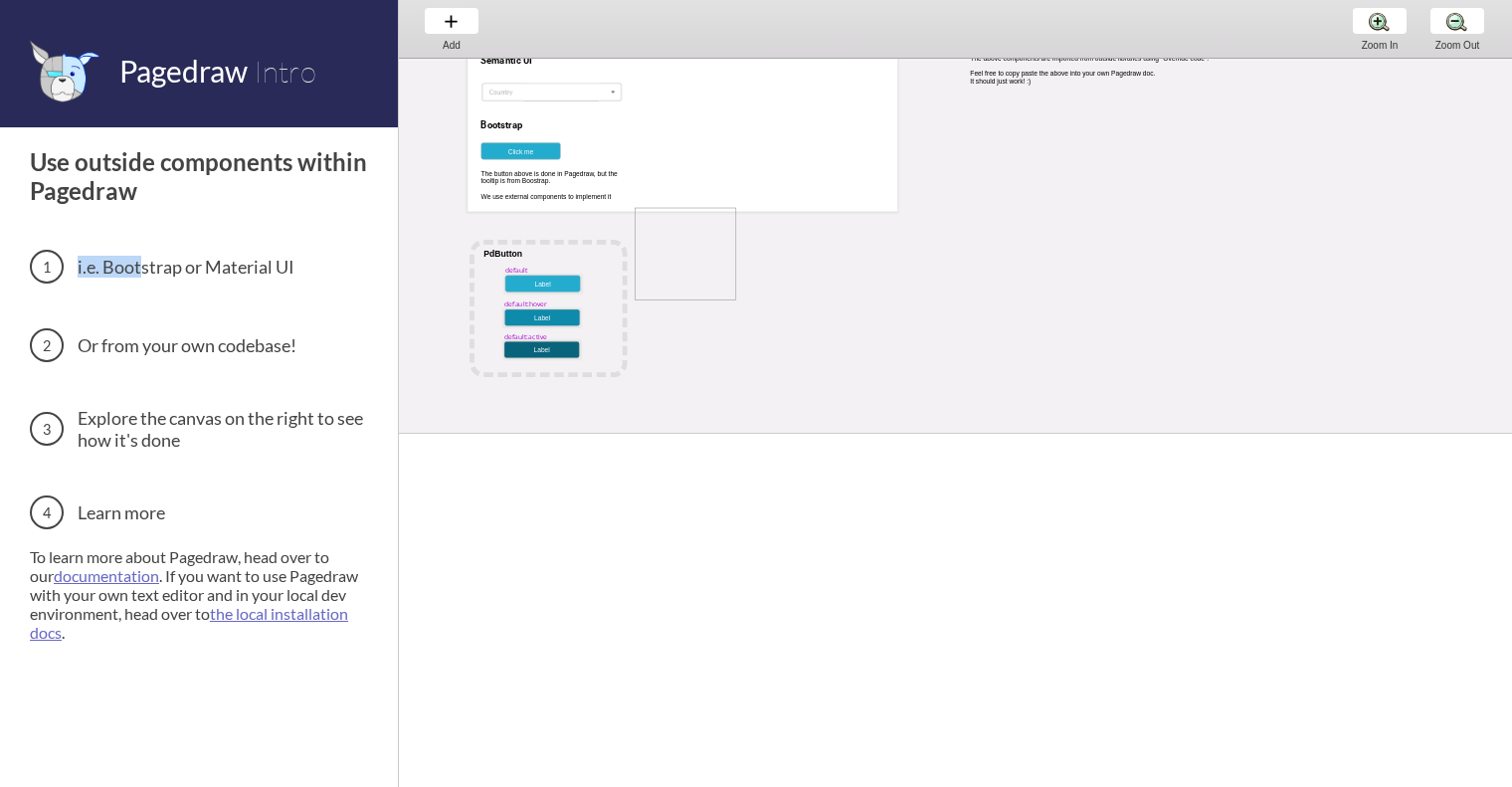 drag, startPoint x: 736, startPoint y: 299, endPoint x: 635, endPoint y: 207, distance: 136.61991 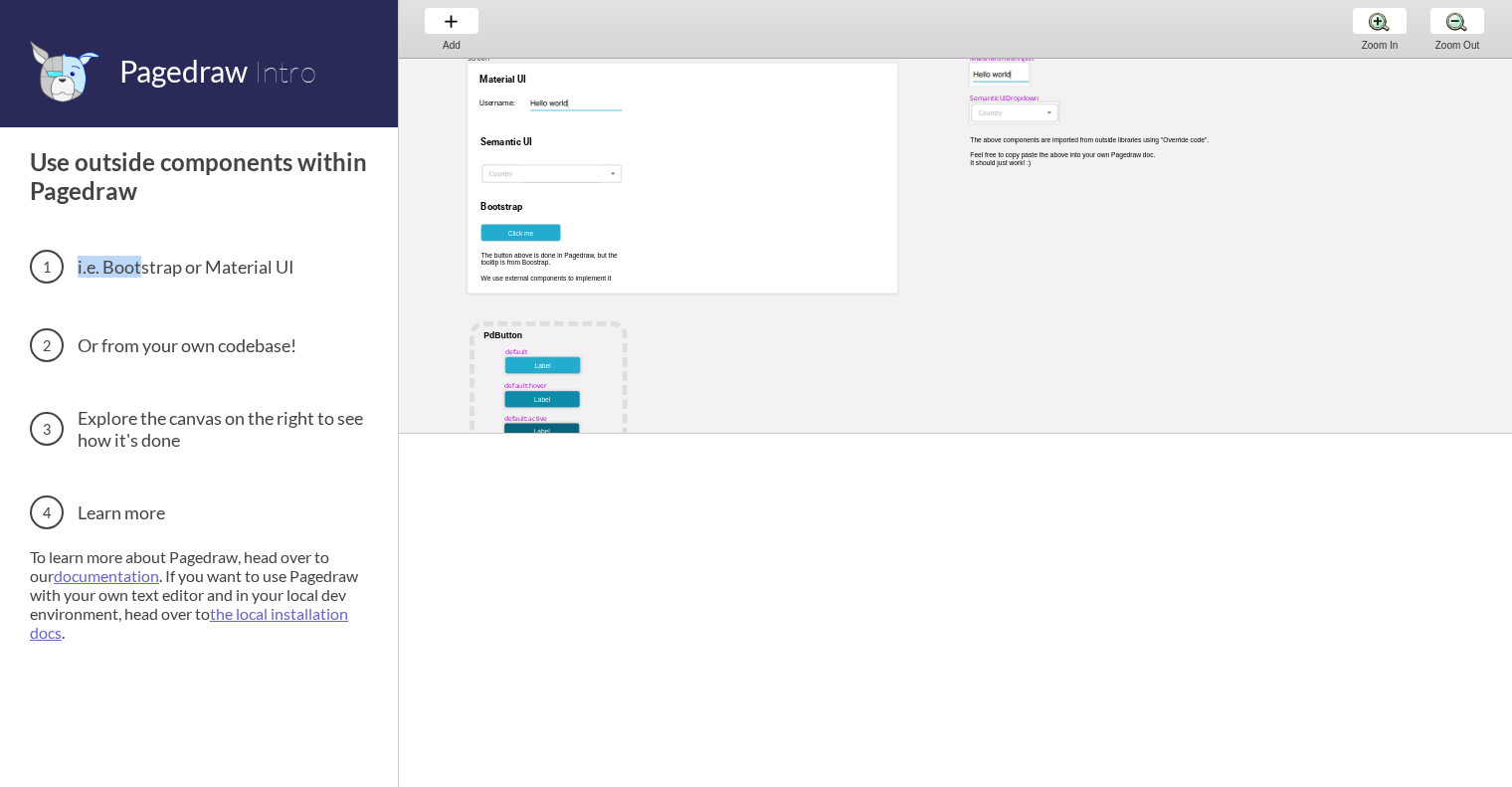scroll, scrollTop: 87, scrollLeft: 84, axis: both 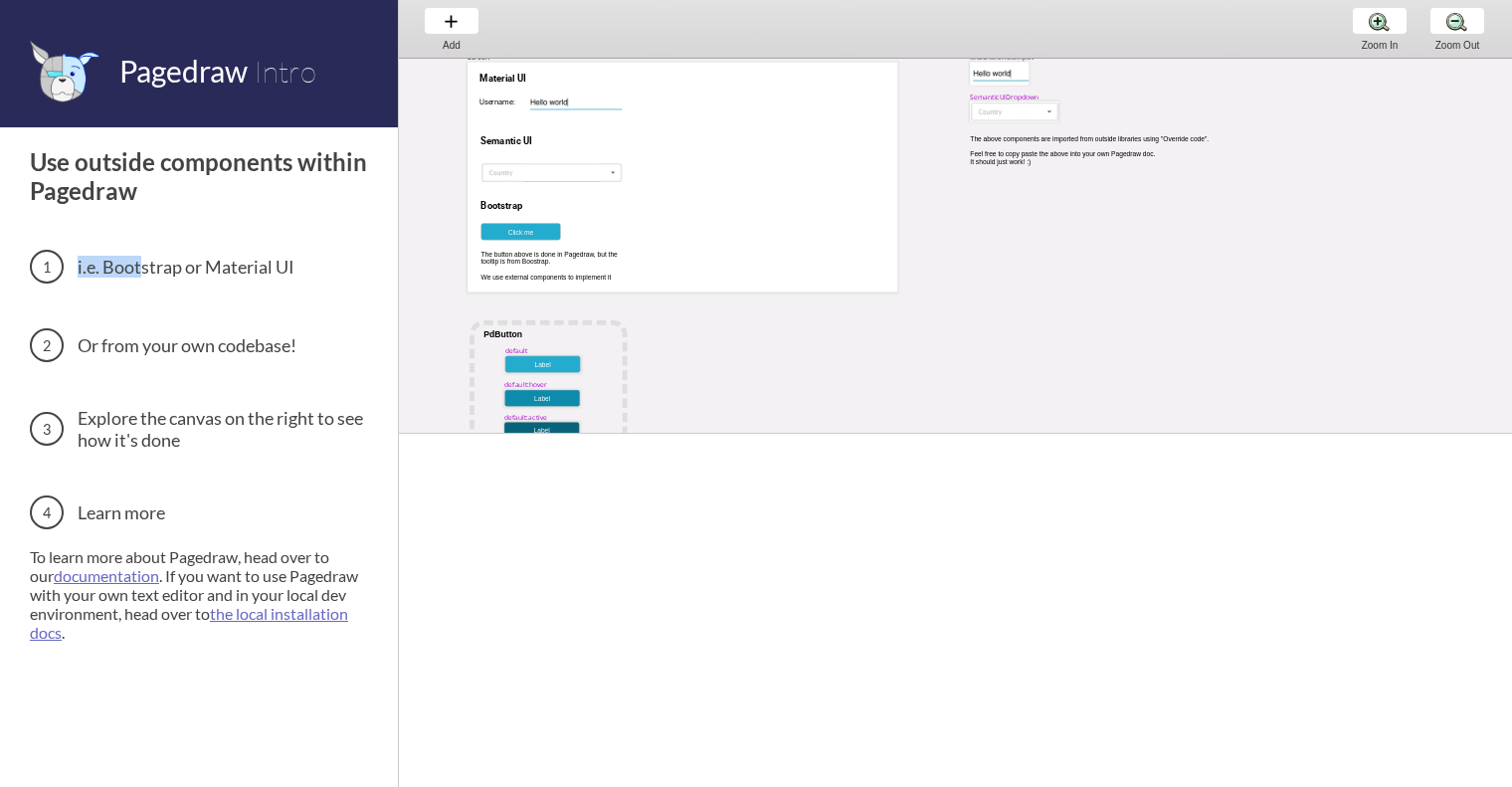 click on "MaterialUITextInput Screen Username: Material UI Semantic UI Bootstrap Click me The button above is done in Pagedraw, but the tooltip is from Boostrap.  We use external components to implement it SemanticUIDropdown default Label PdButton default:hover Label default:active Label The above components are imported from outside libraries using "Override code".  Feel free to copy paste the above into your own Pagedraw doc.  It should just work! :)" at bounding box center [1130, 401] 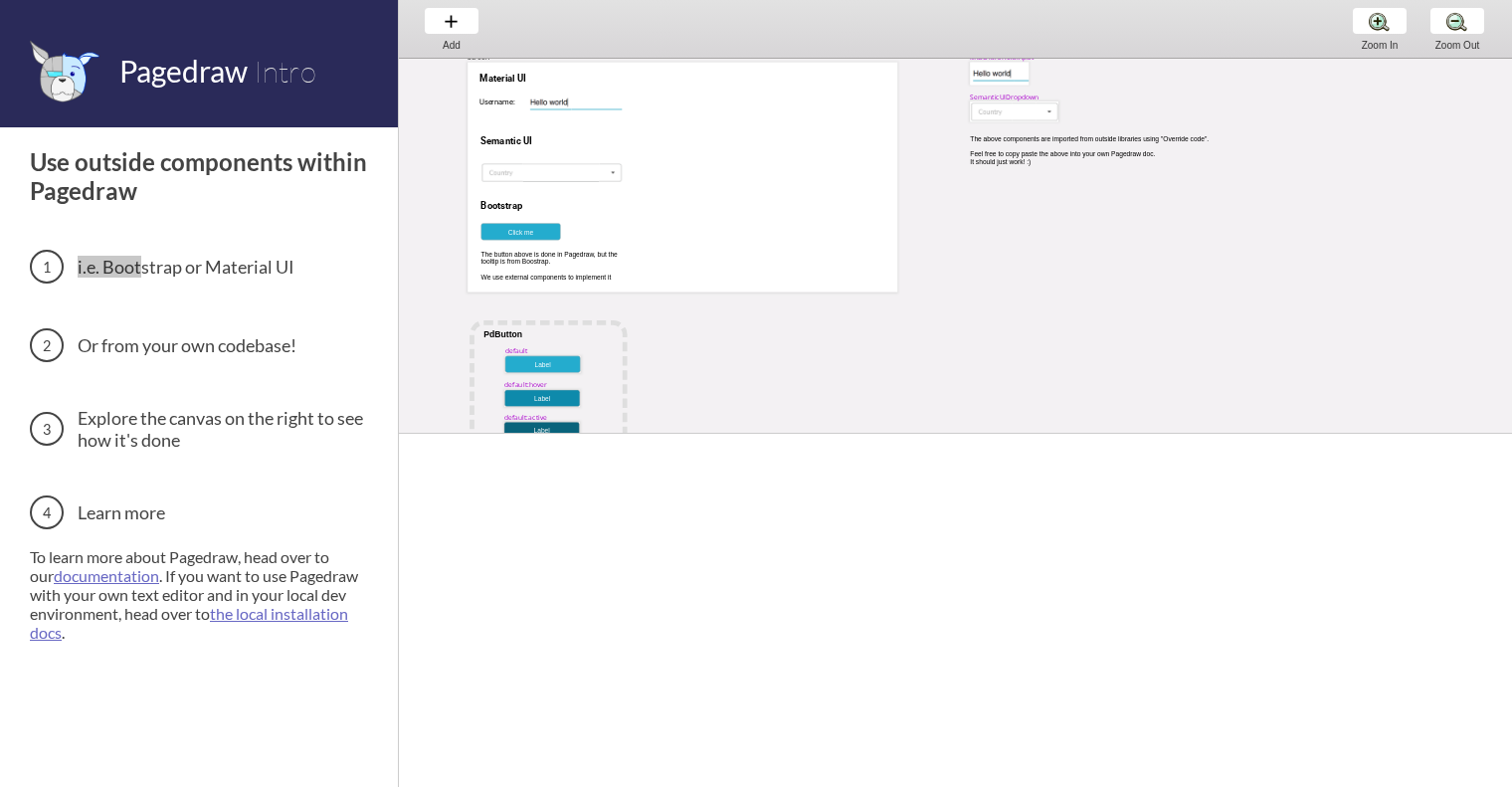 click on "MaterialUITextInput Screen Username: Material UI Semantic UI Bootstrap Click me The button above is done in Pagedraw, but the tooltip is from Boostrap.  We use external components to implement it SemanticUIDropdown default Label PdButton default:hover Label default:active Label The above components are imported from outside libraries using "Override code".  Feel free to copy paste the above into your own Pagedraw doc.  It should just work! :)" at bounding box center [1130, 401] 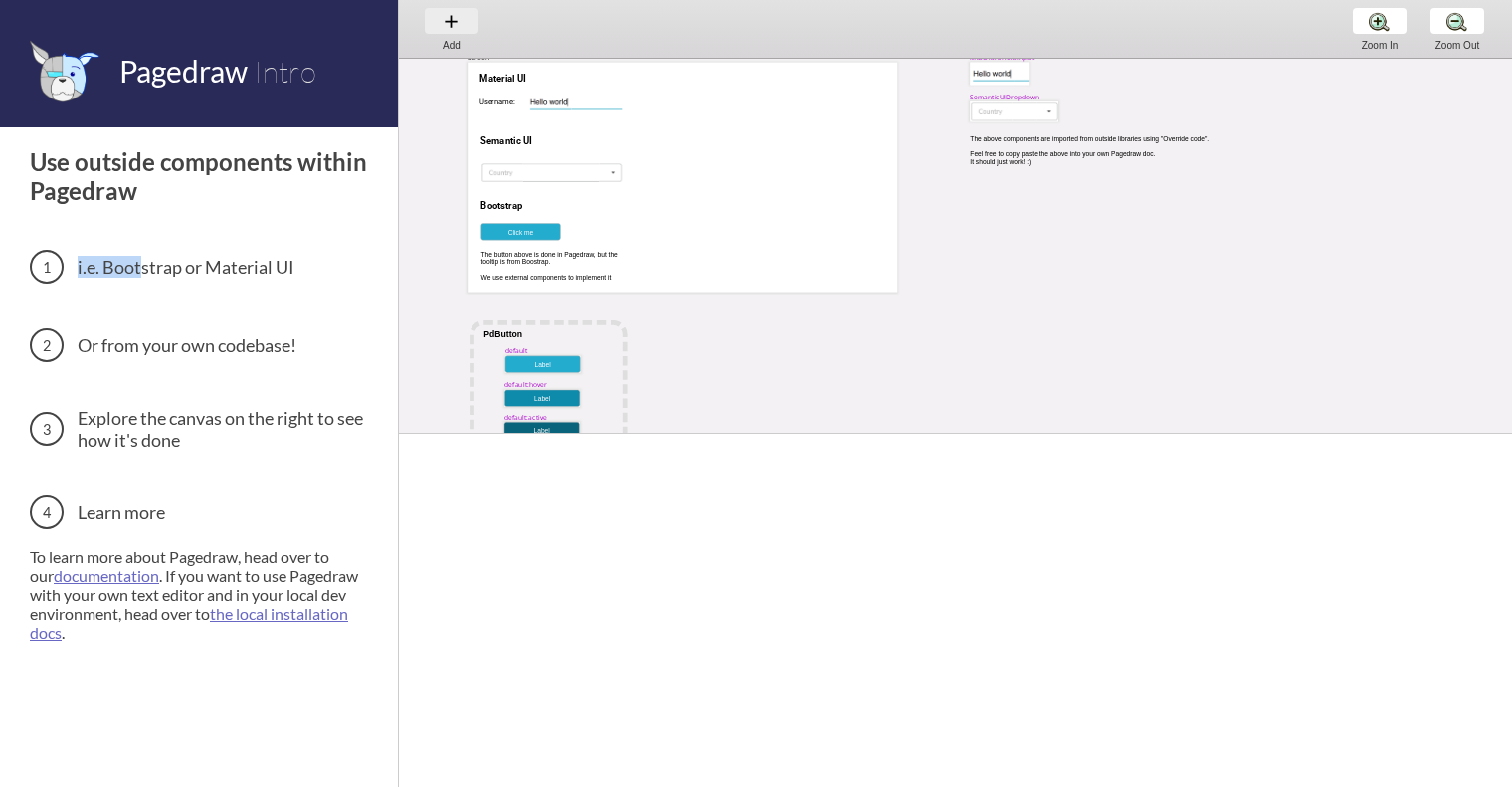 click on "Add Add Add" at bounding box center (452, 28) 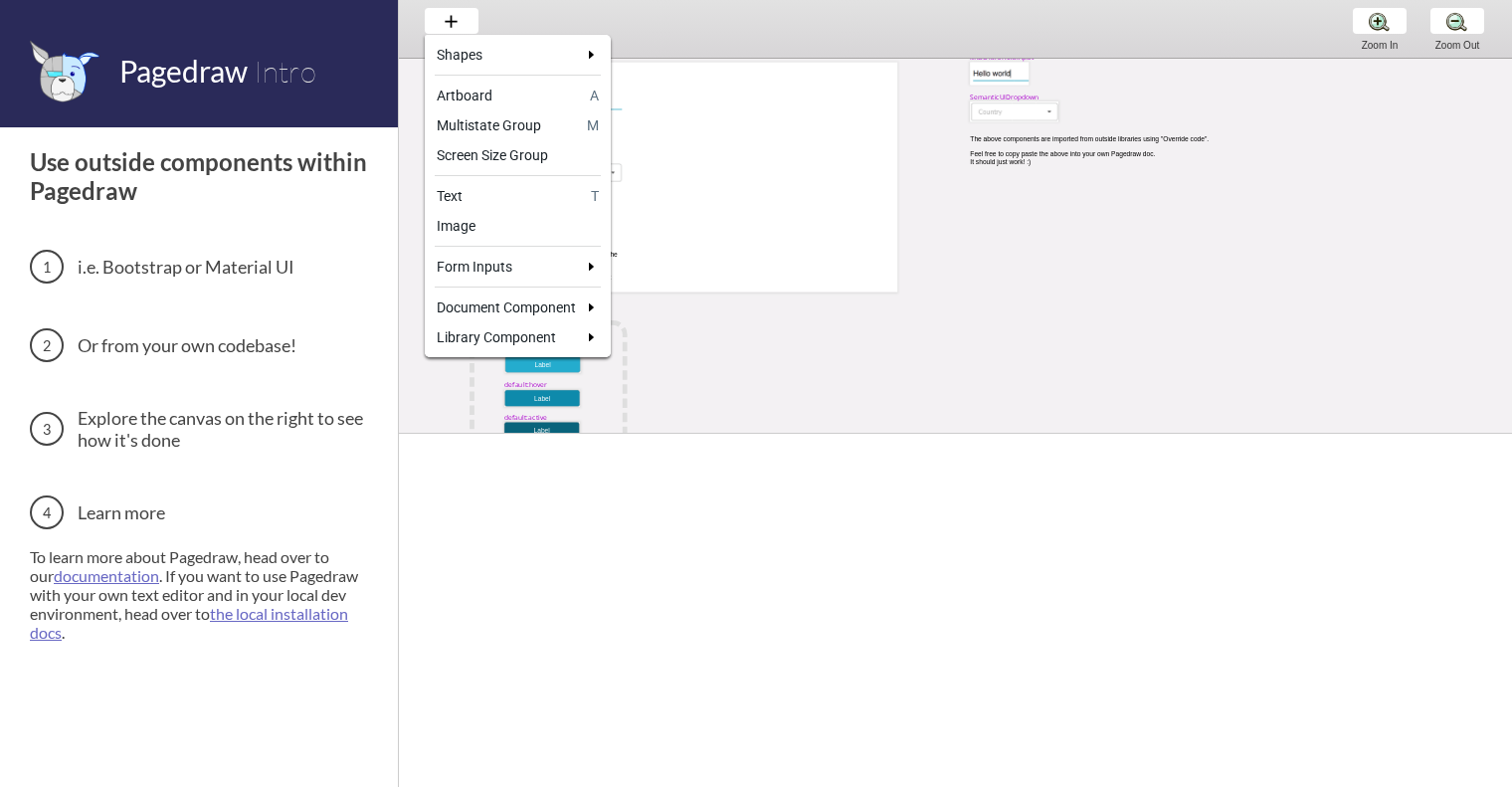 click at bounding box center (756, 393) 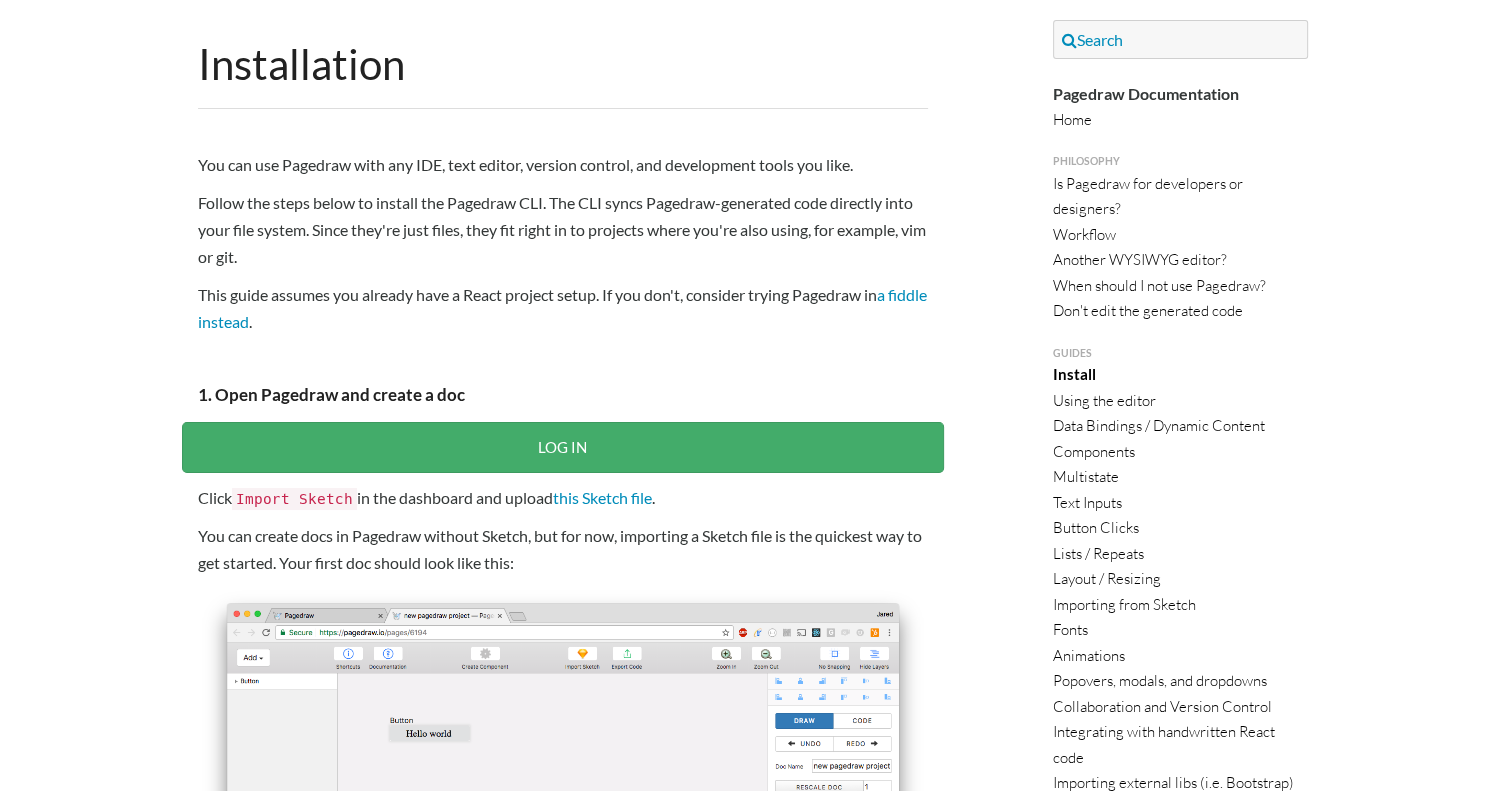 scroll, scrollTop: 0, scrollLeft: 0, axis: both 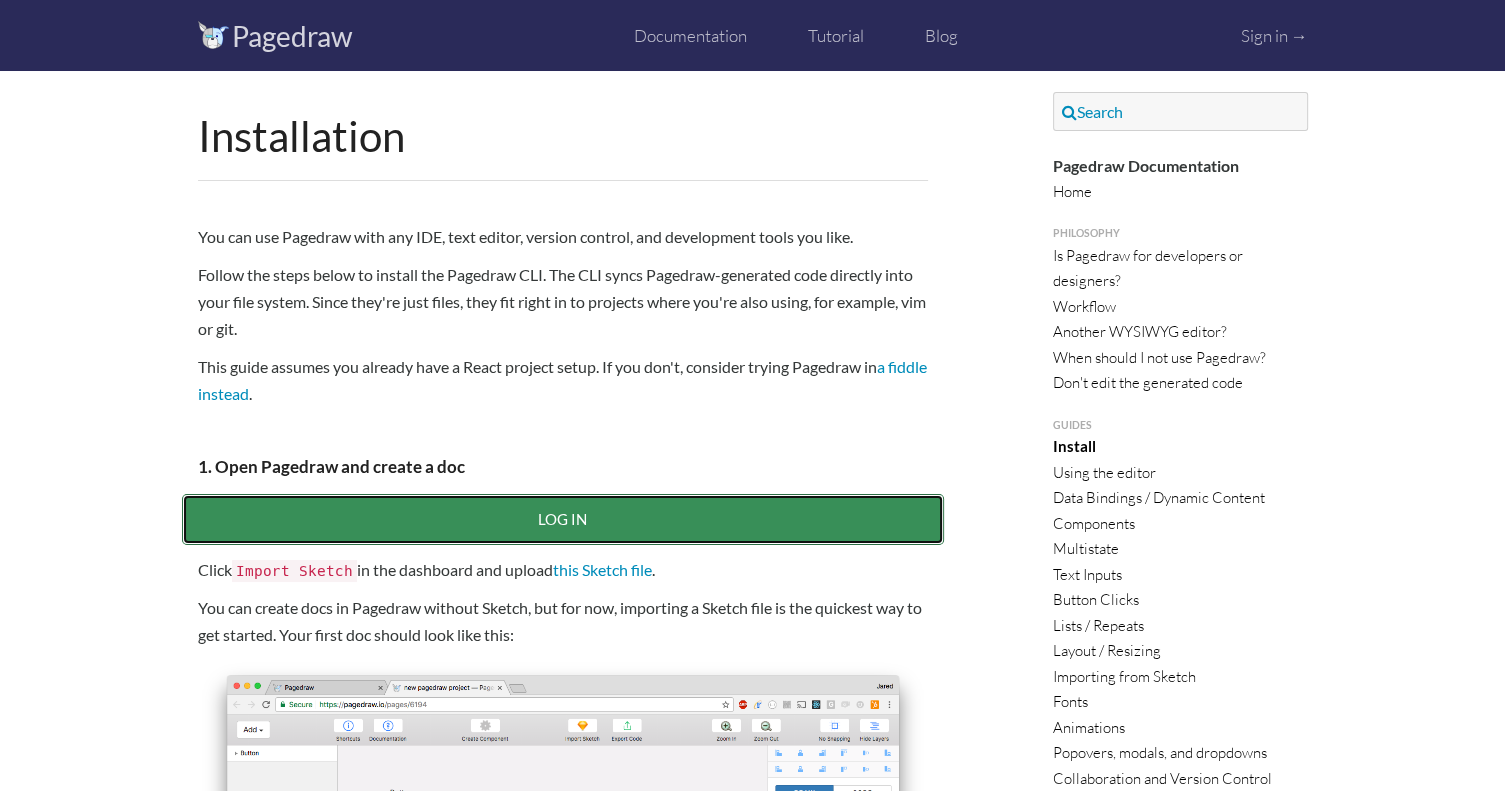 click on "LOG IN" at bounding box center [563, 519] 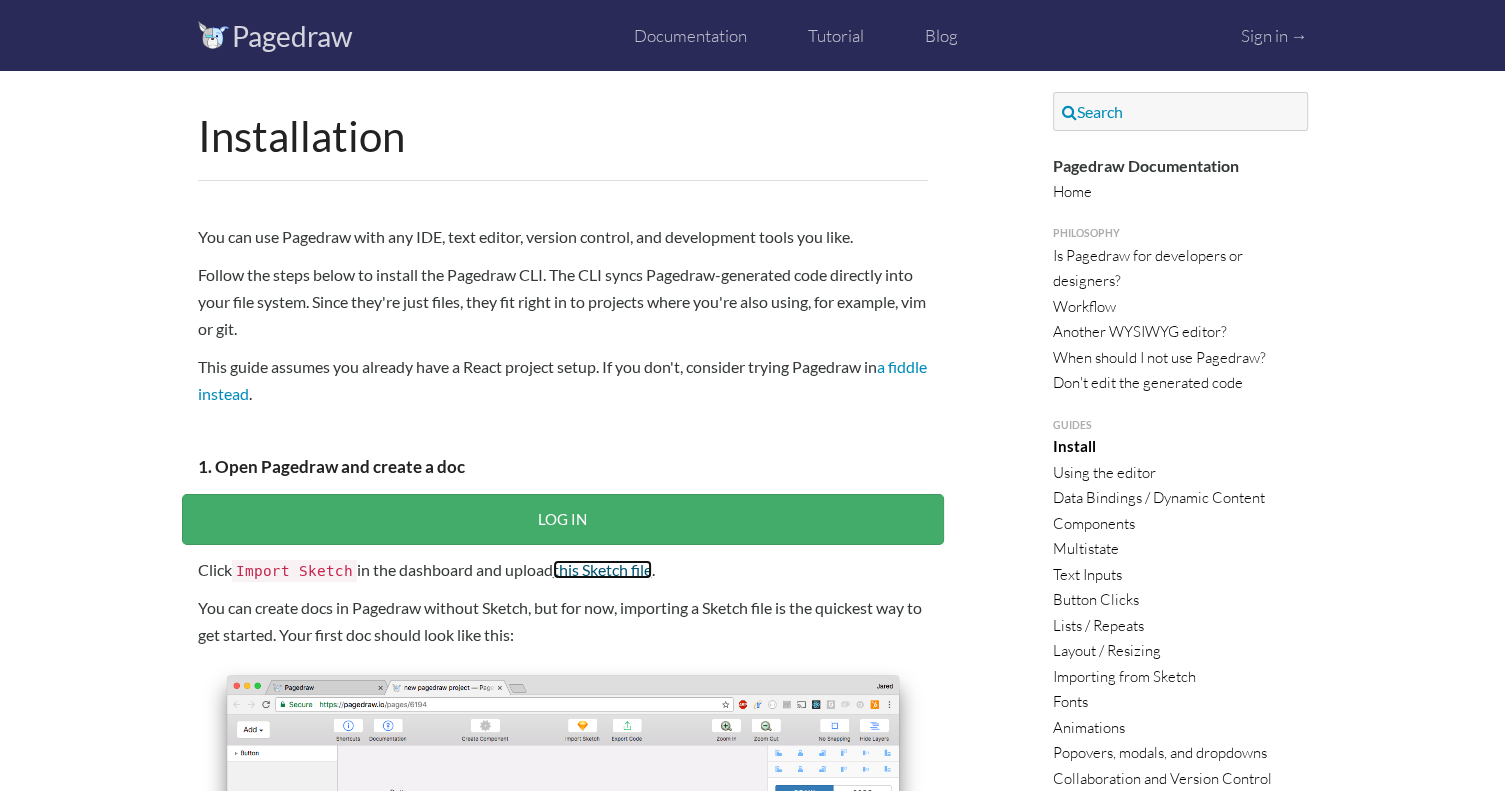 click on "this Sketch
file" at bounding box center (602, 569) 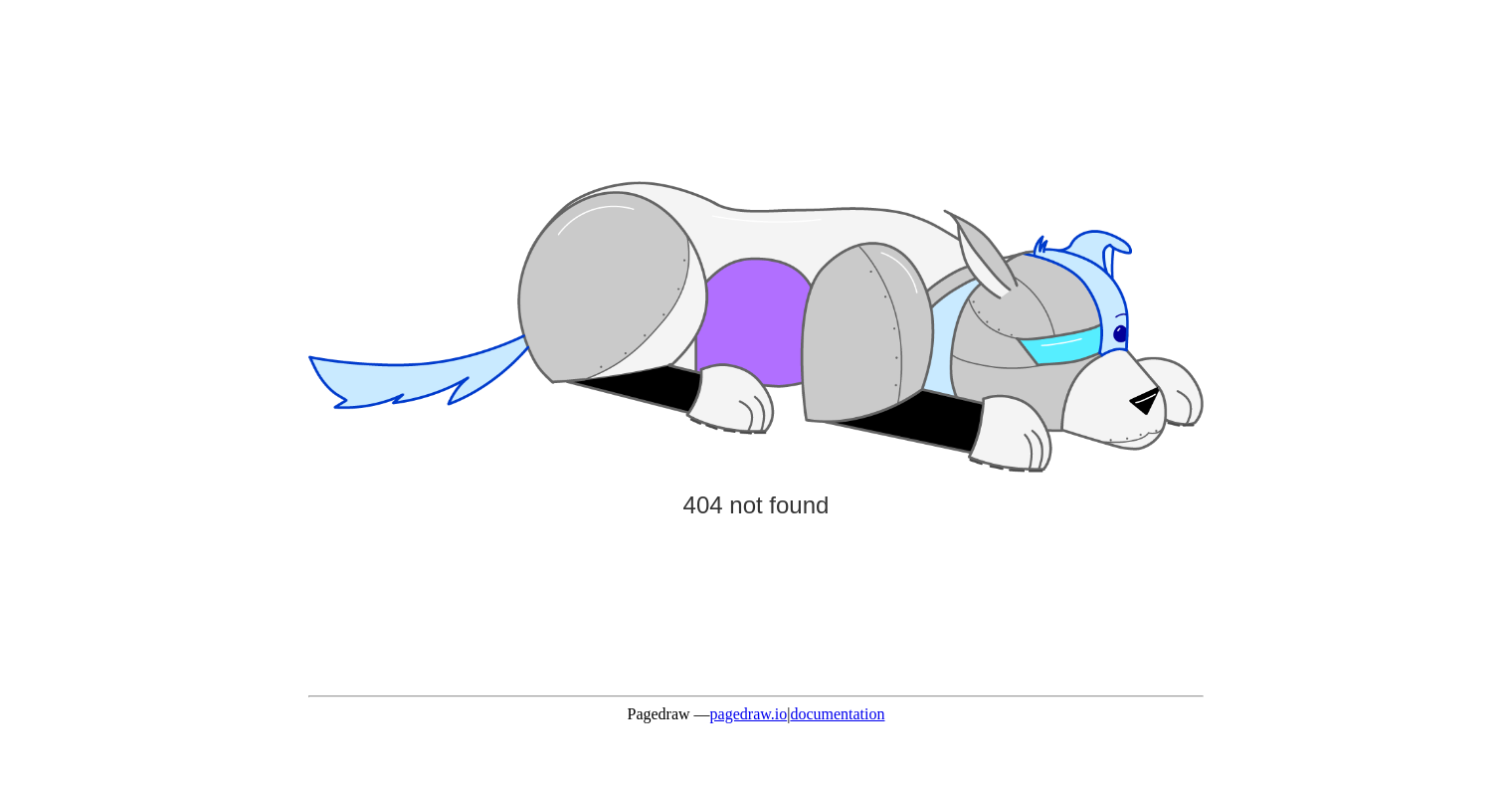 scroll, scrollTop: 0, scrollLeft: 0, axis: both 